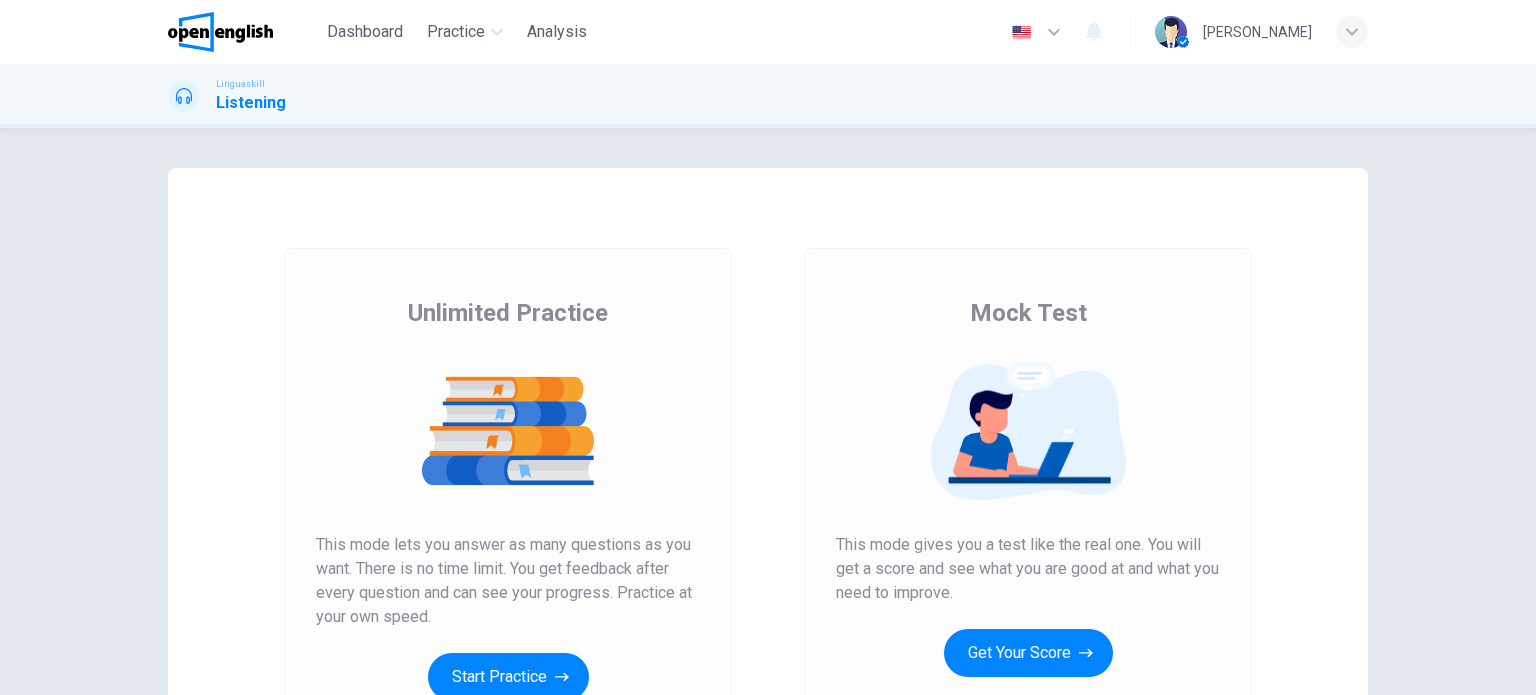 scroll, scrollTop: 0, scrollLeft: 0, axis: both 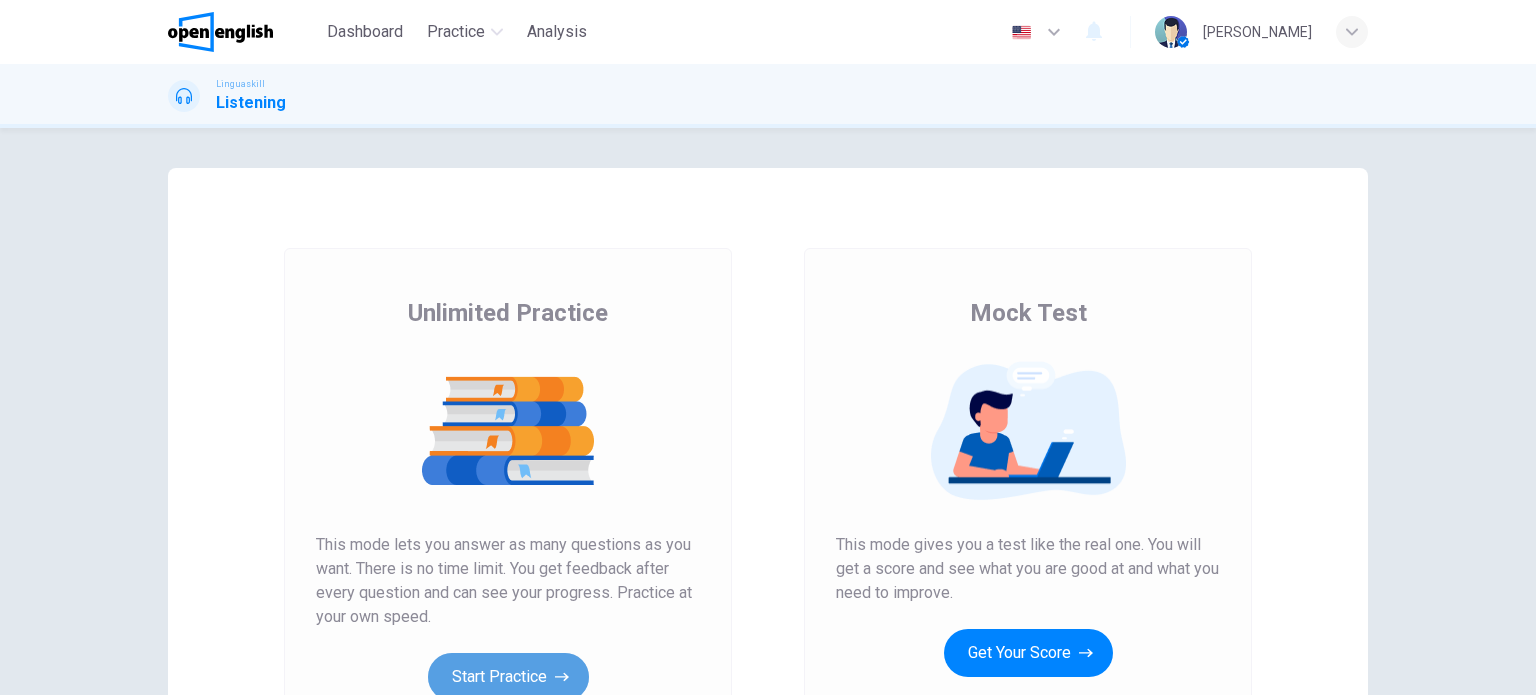 click on "Start Practice" at bounding box center [508, 677] 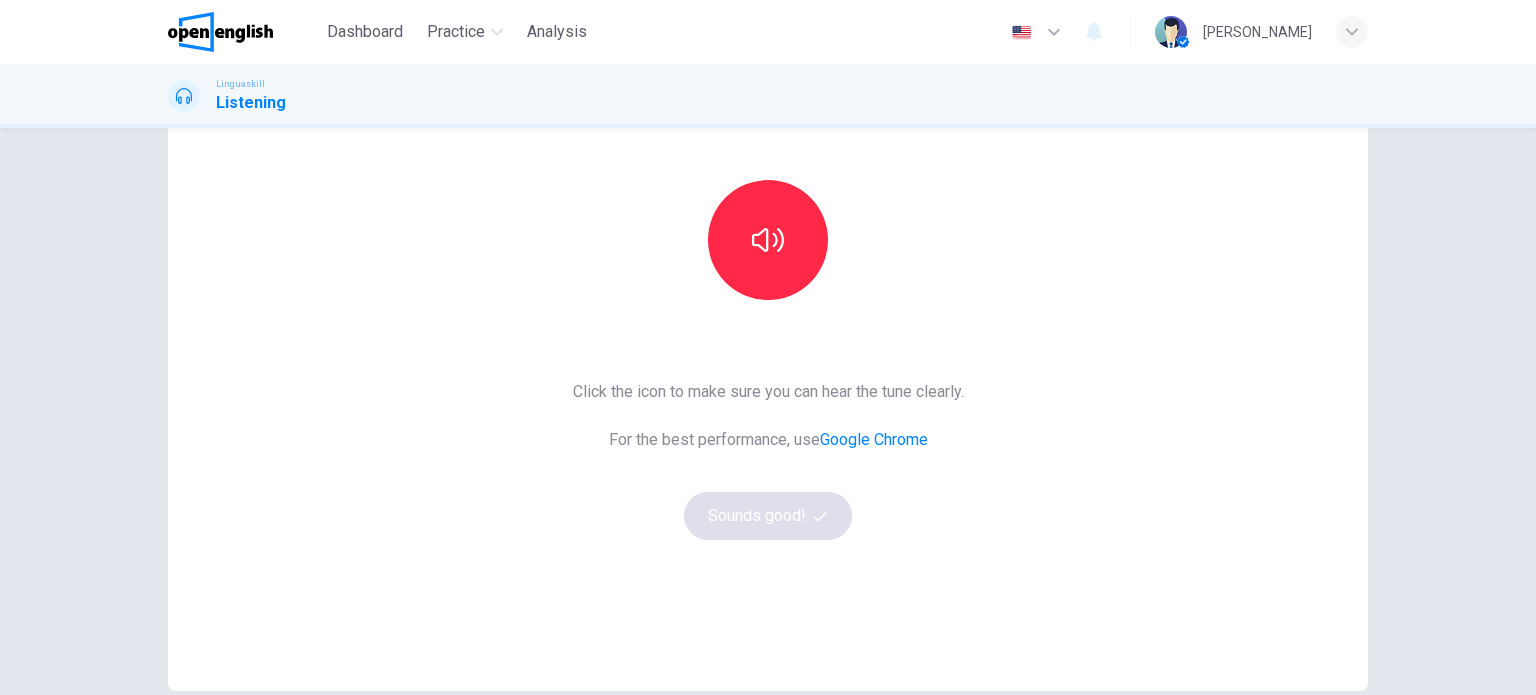 scroll, scrollTop: 196, scrollLeft: 0, axis: vertical 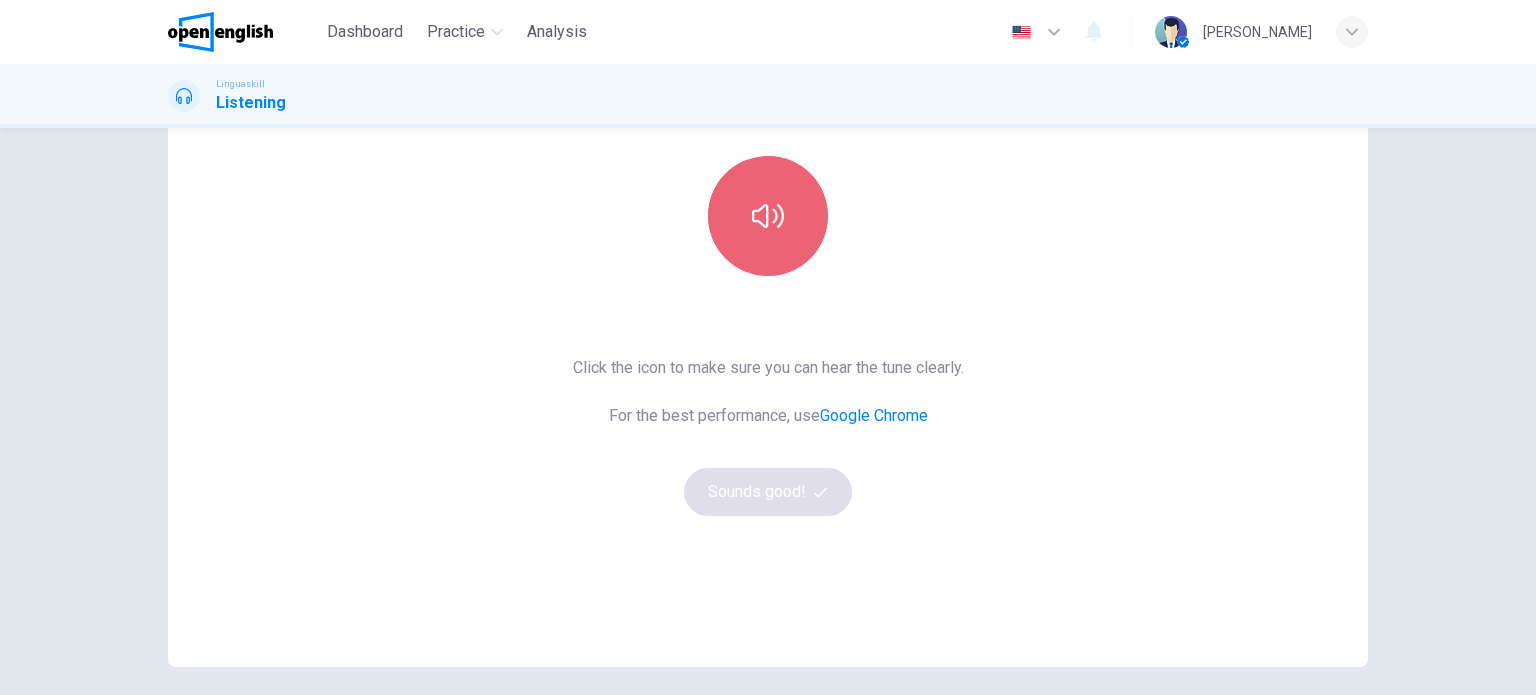 click 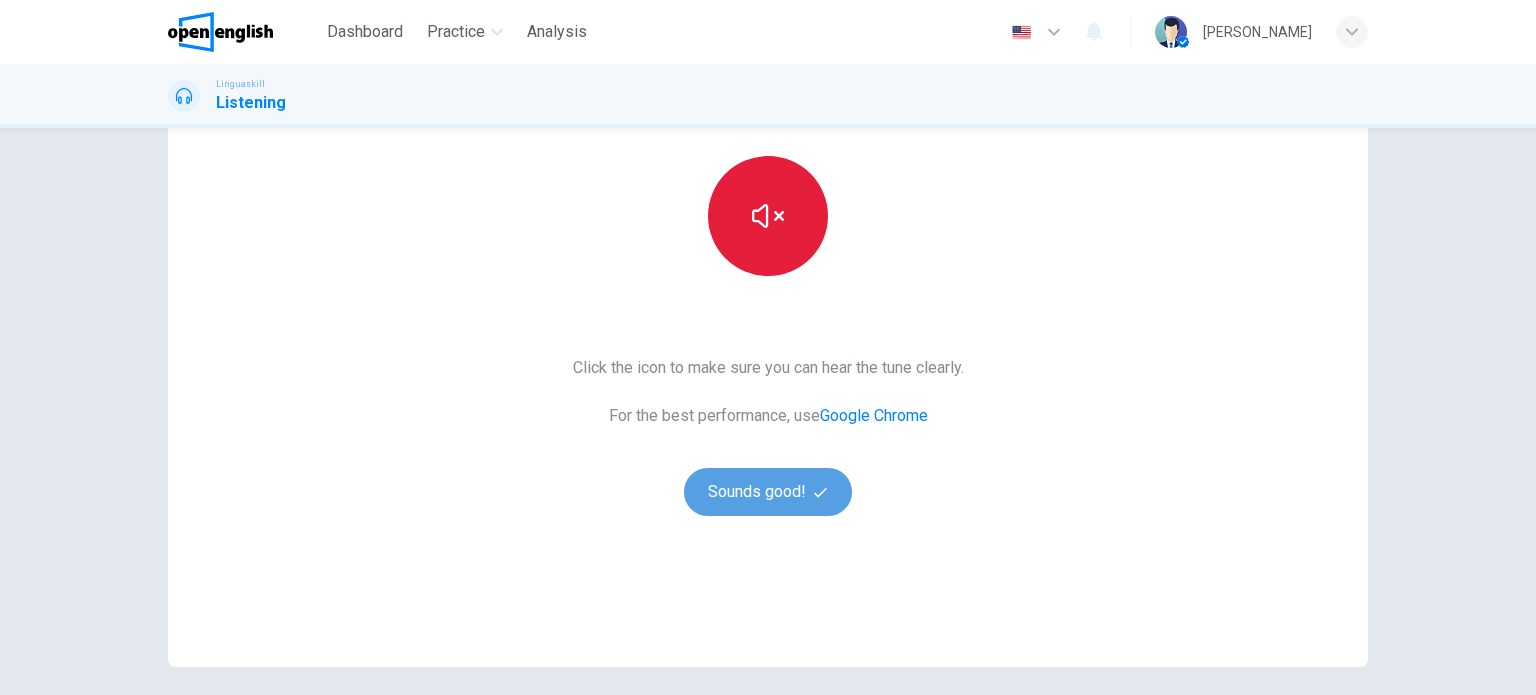 click on "Sounds good!" at bounding box center [768, 492] 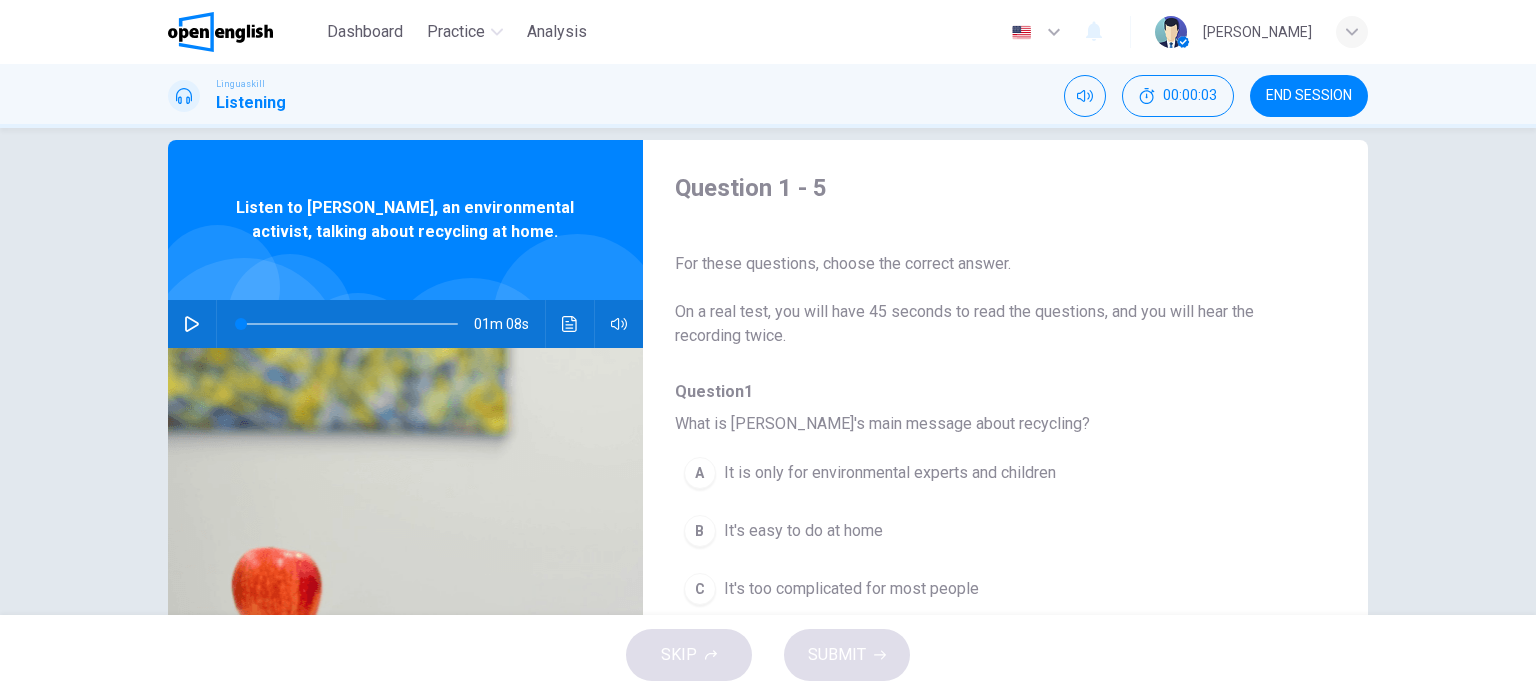scroll, scrollTop: 19, scrollLeft: 0, axis: vertical 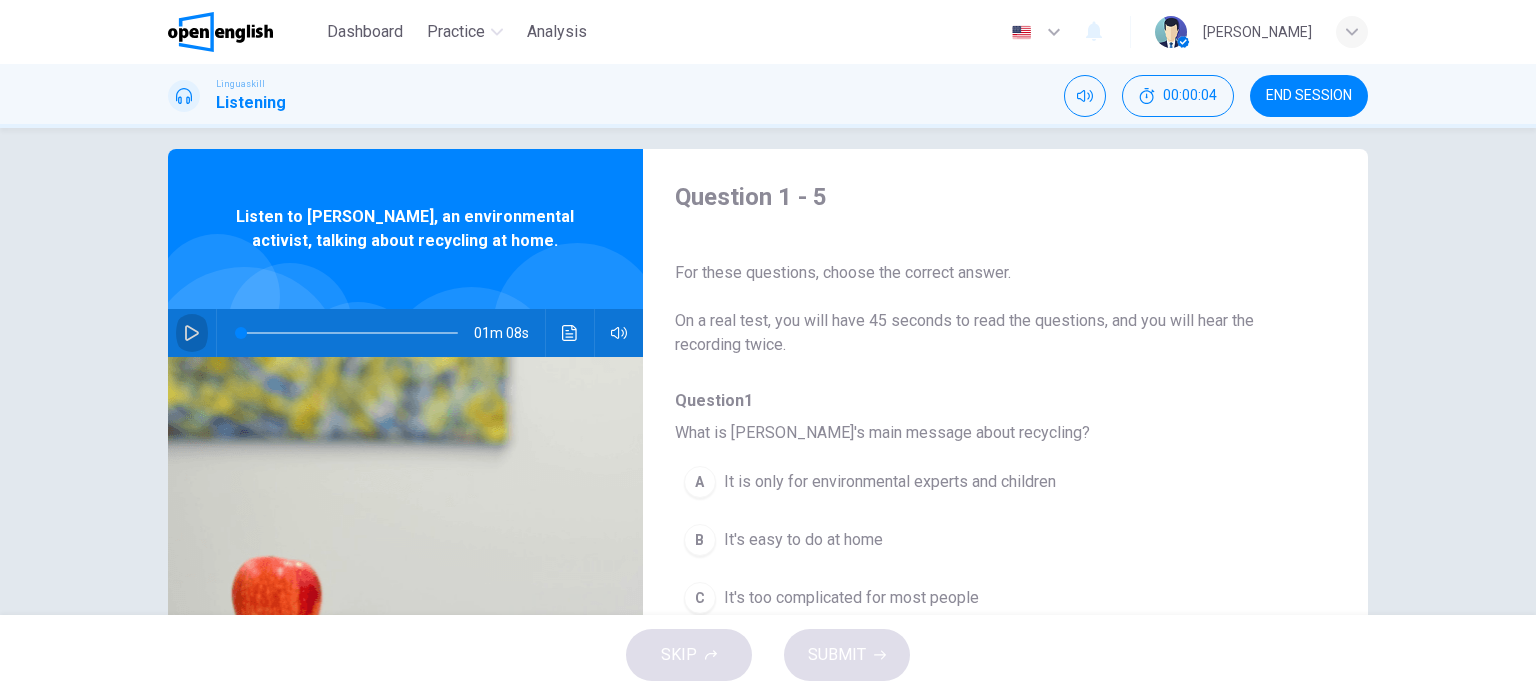 click at bounding box center (192, 333) 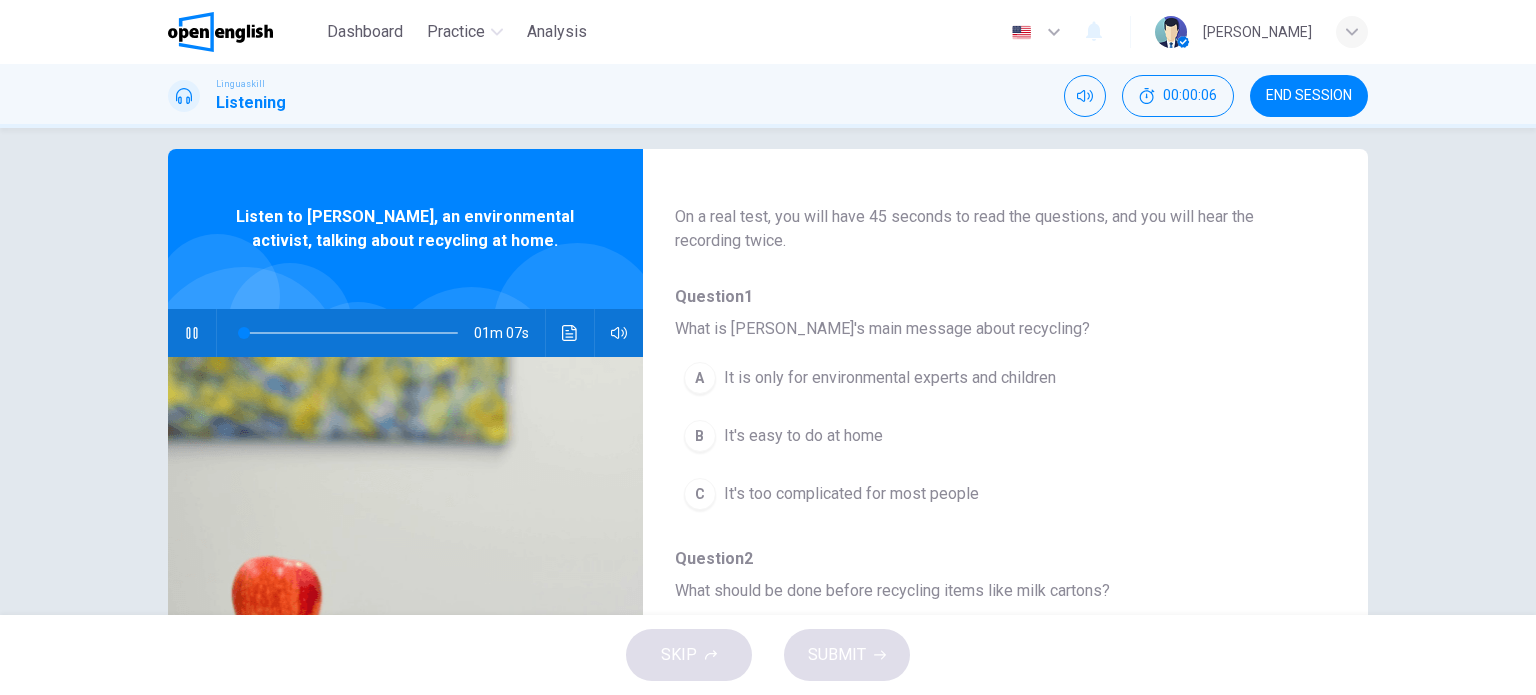 scroll, scrollTop: 104, scrollLeft: 0, axis: vertical 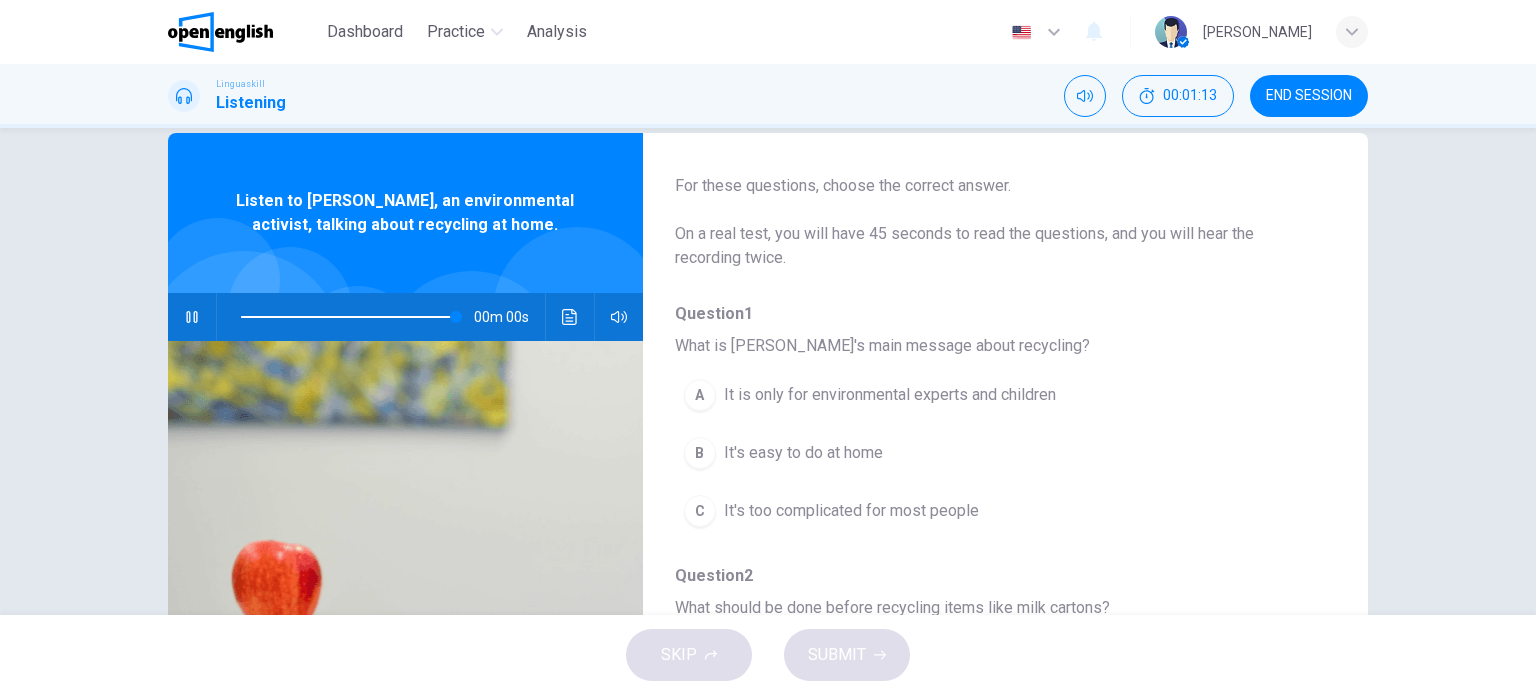 type on "*" 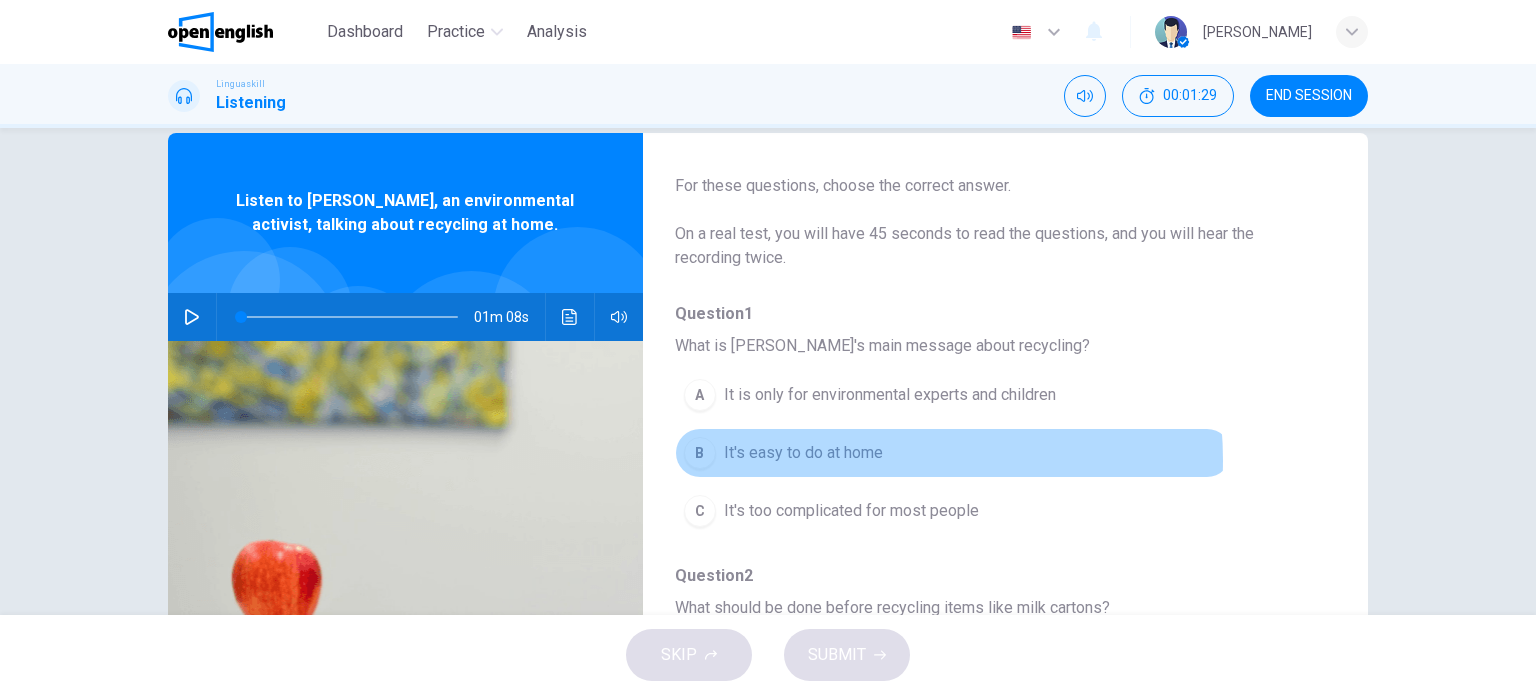 click on "It's easy to do at home" at bounding box center [803, 453] 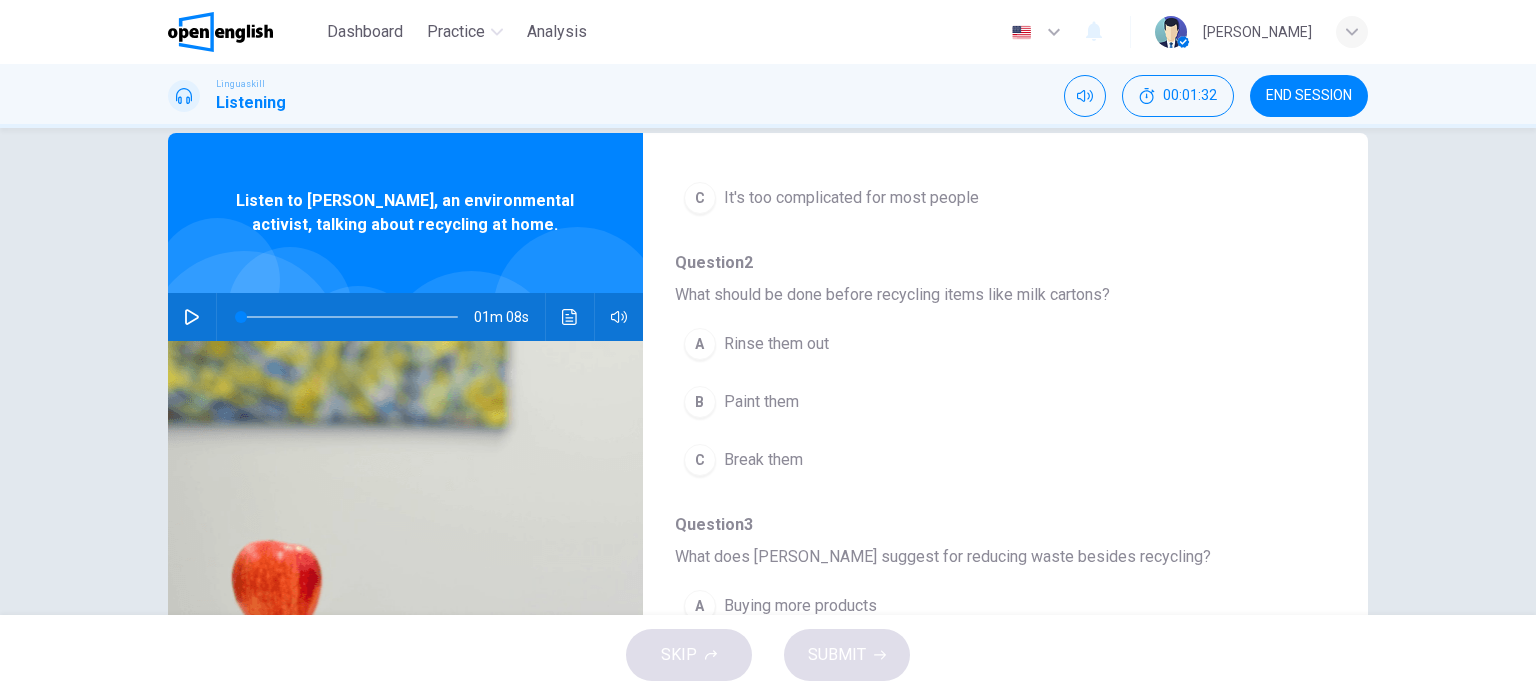 scroll, scrollTop: 389, scrollLeft: 0, axis: vertical 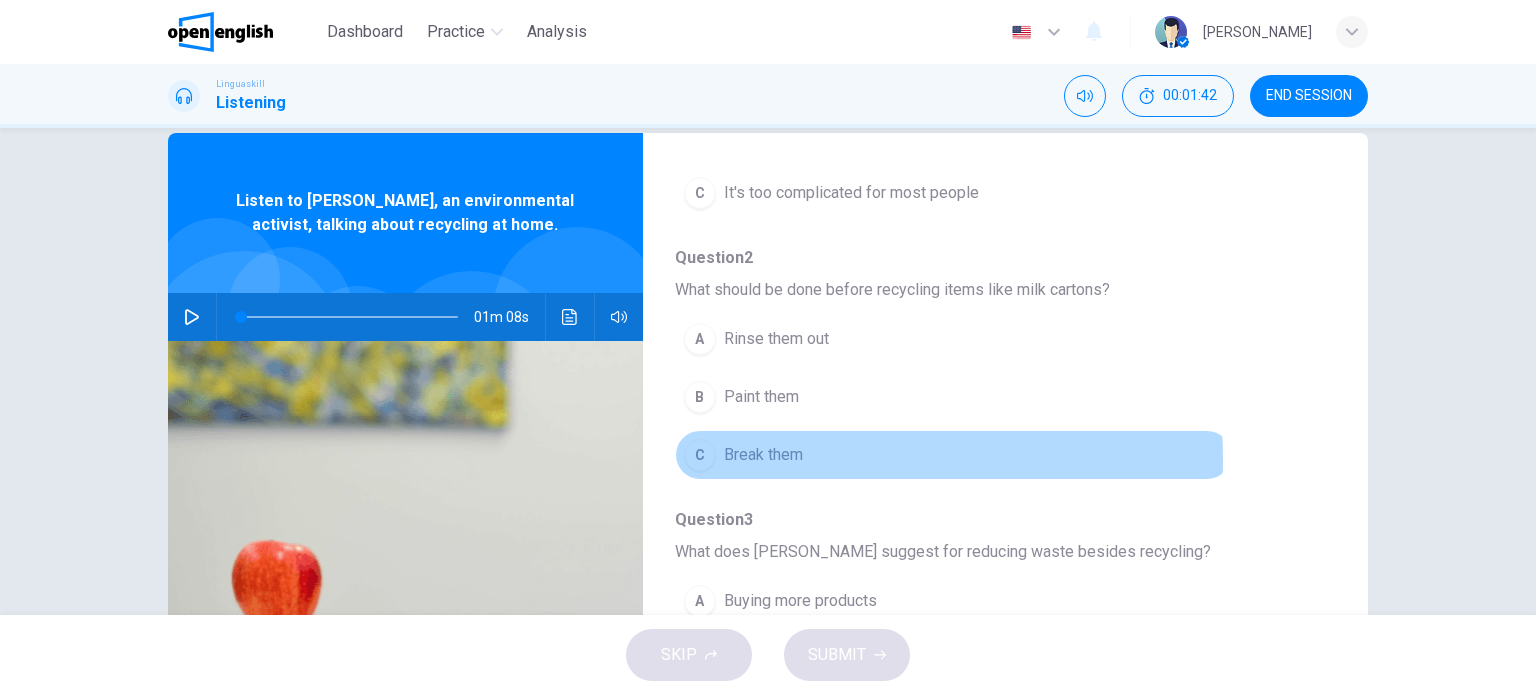 click on "Break them" at bounding box center [763, 455] 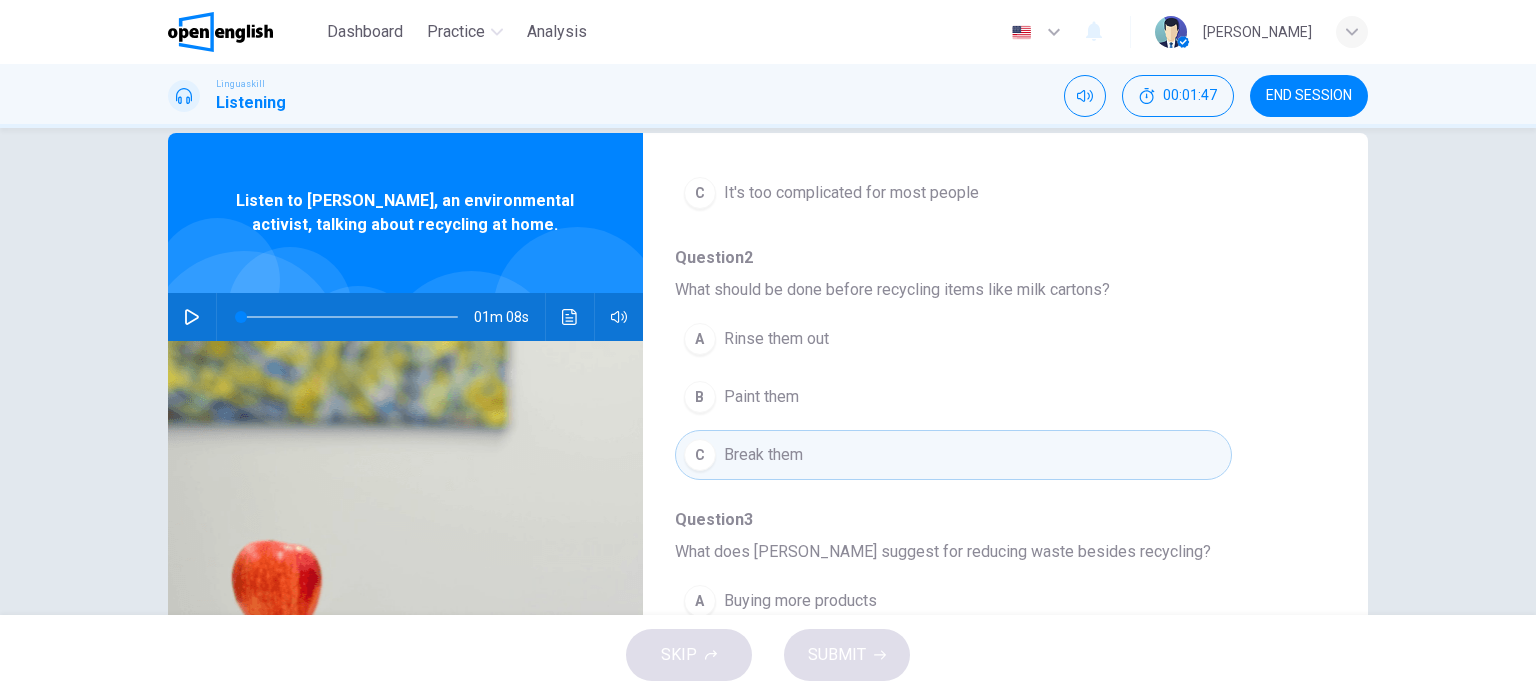 type 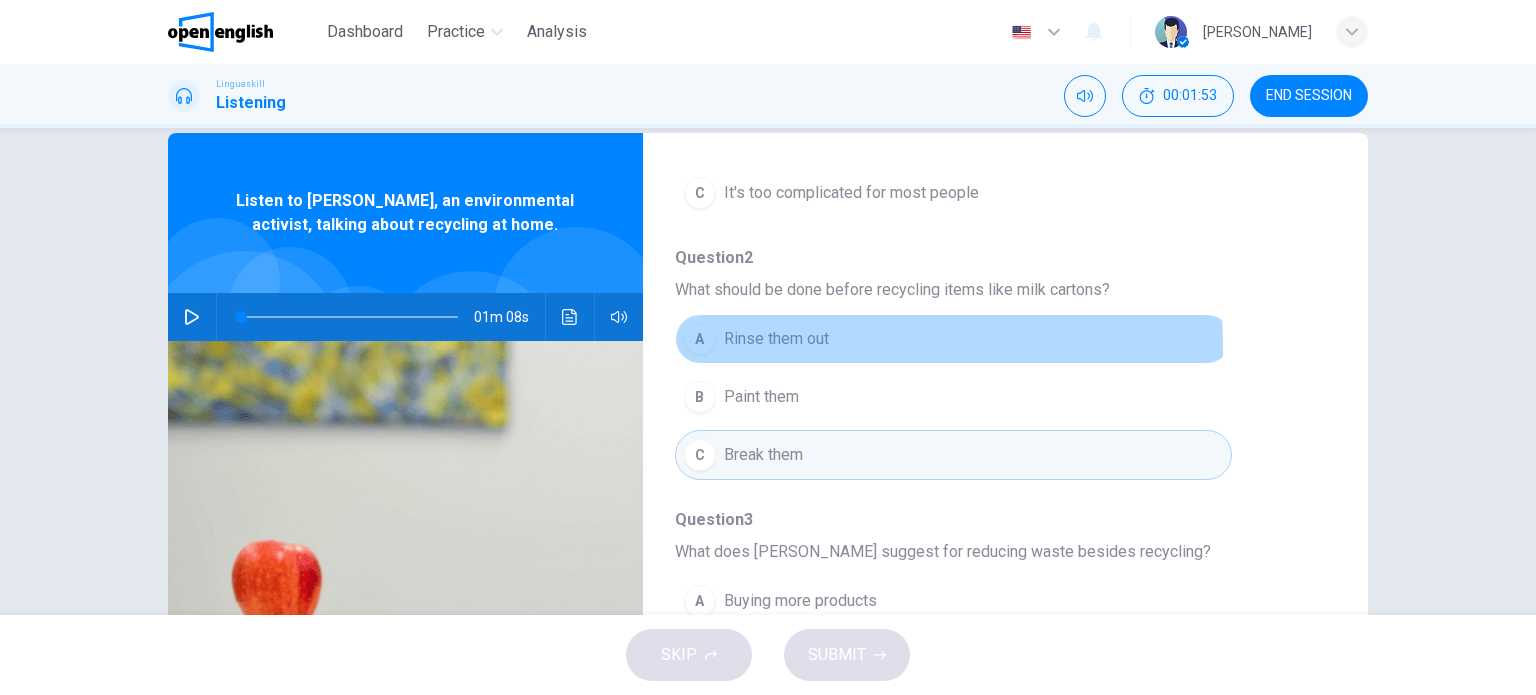 click on "Rinse them out" at bounding box center (776, 339) 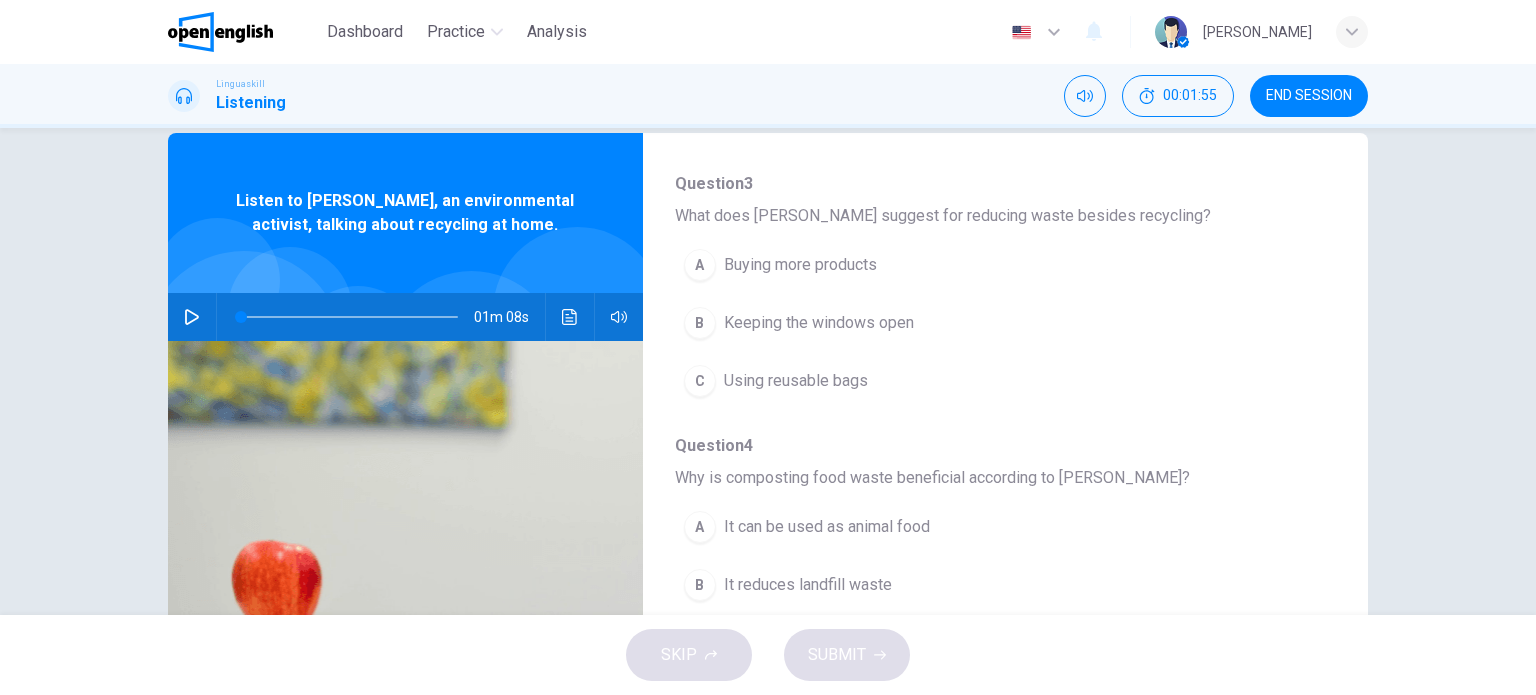 scroll, scrollTop: 727, scrollLeft: 0, axis: vertical 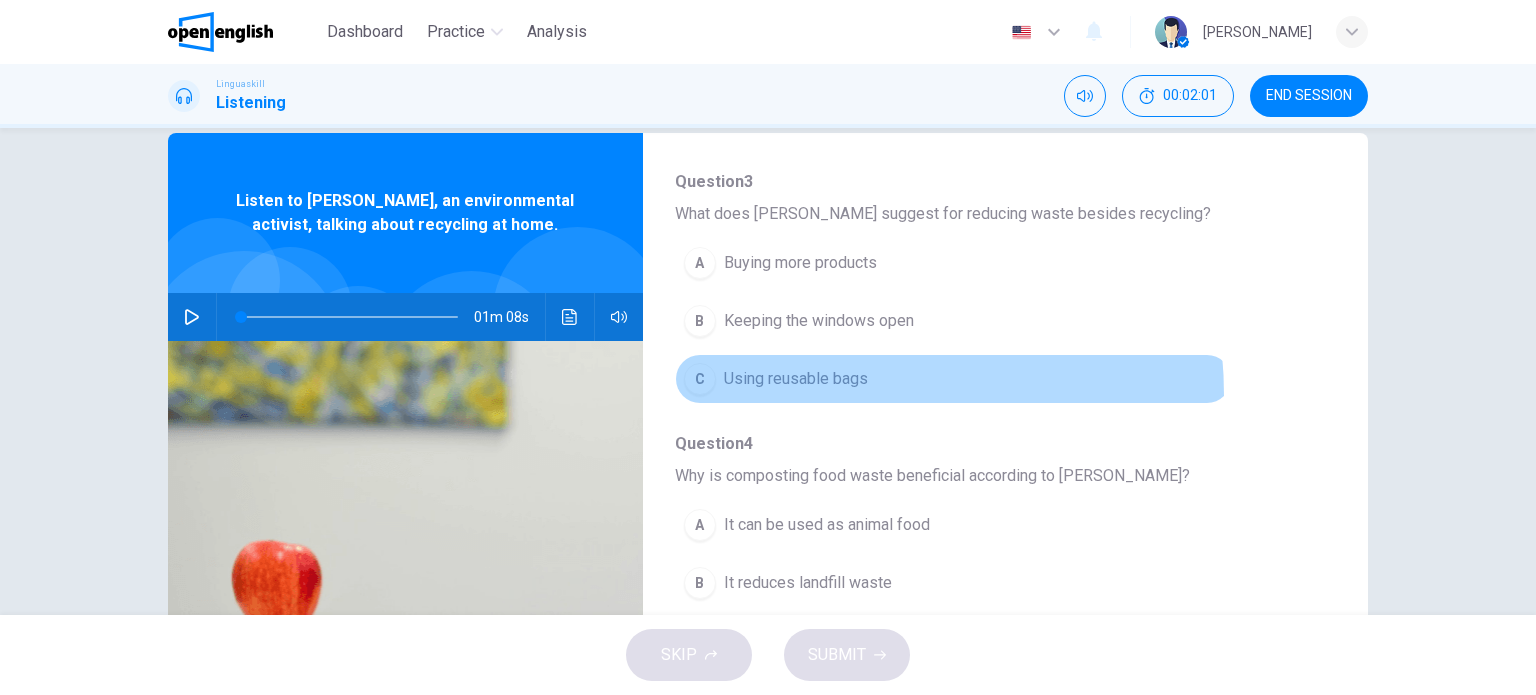 click on "C Using reusable bags" at bounding box center (953, 379) 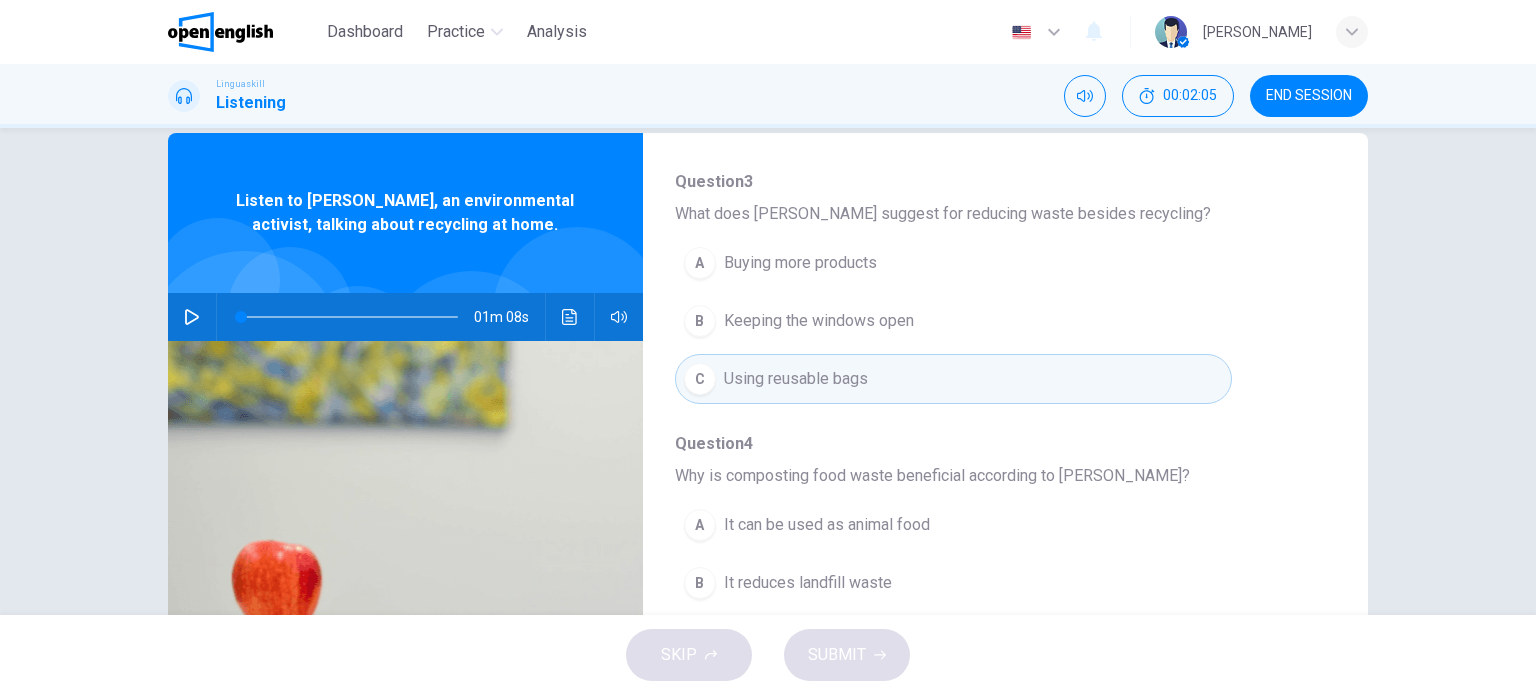 scroll, scrollTop: 856, scrollLeft: 0, axis: vertical 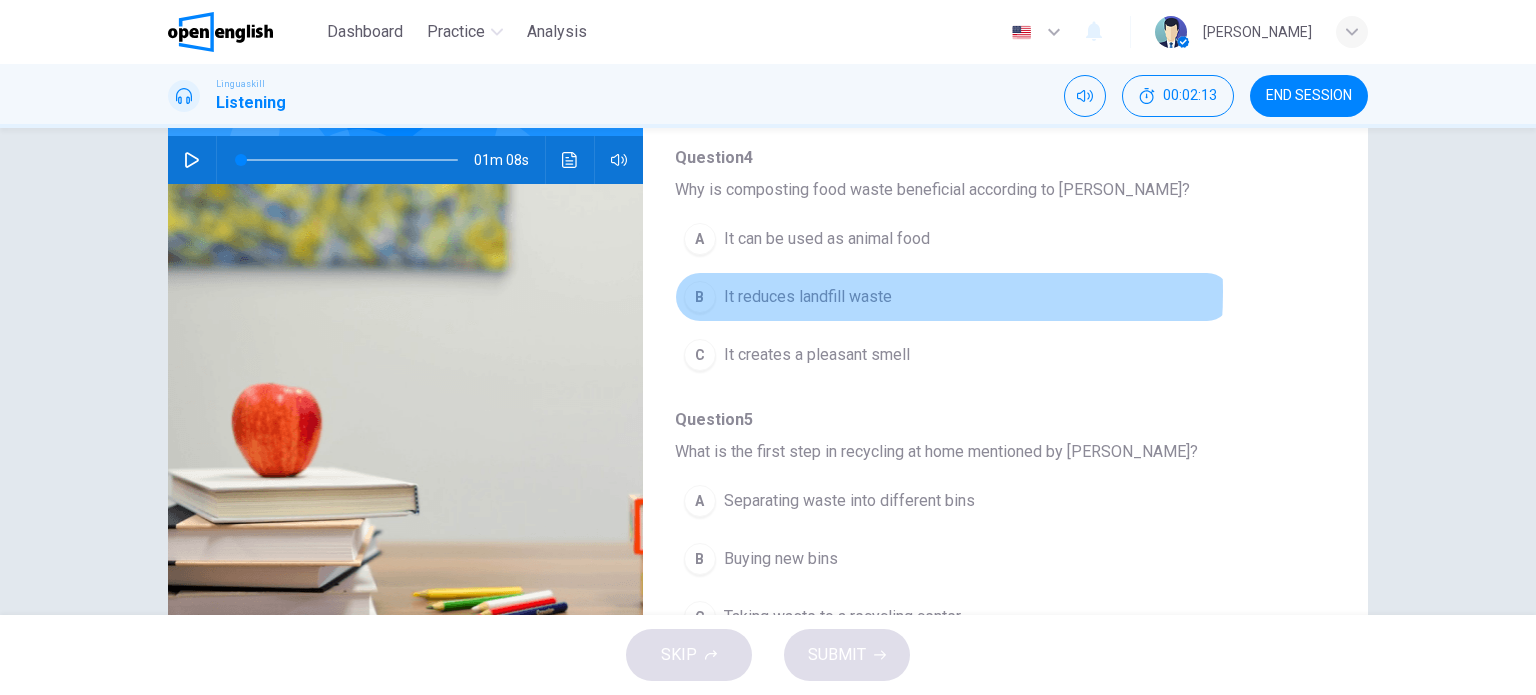 click on "It reduces landfill waste" at bounding box center [808, 297] 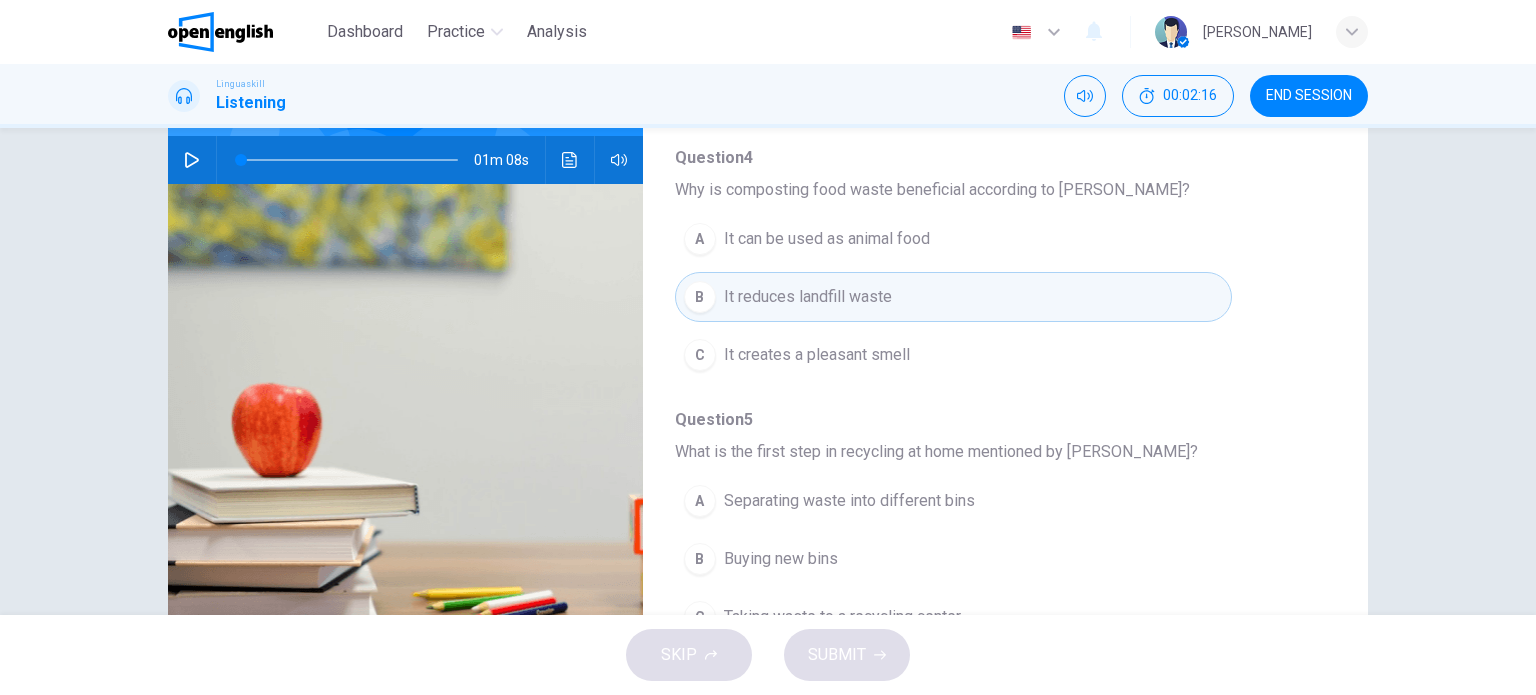 scroll, scrollTop: 288, scrollLeft: 0, axis: vertical 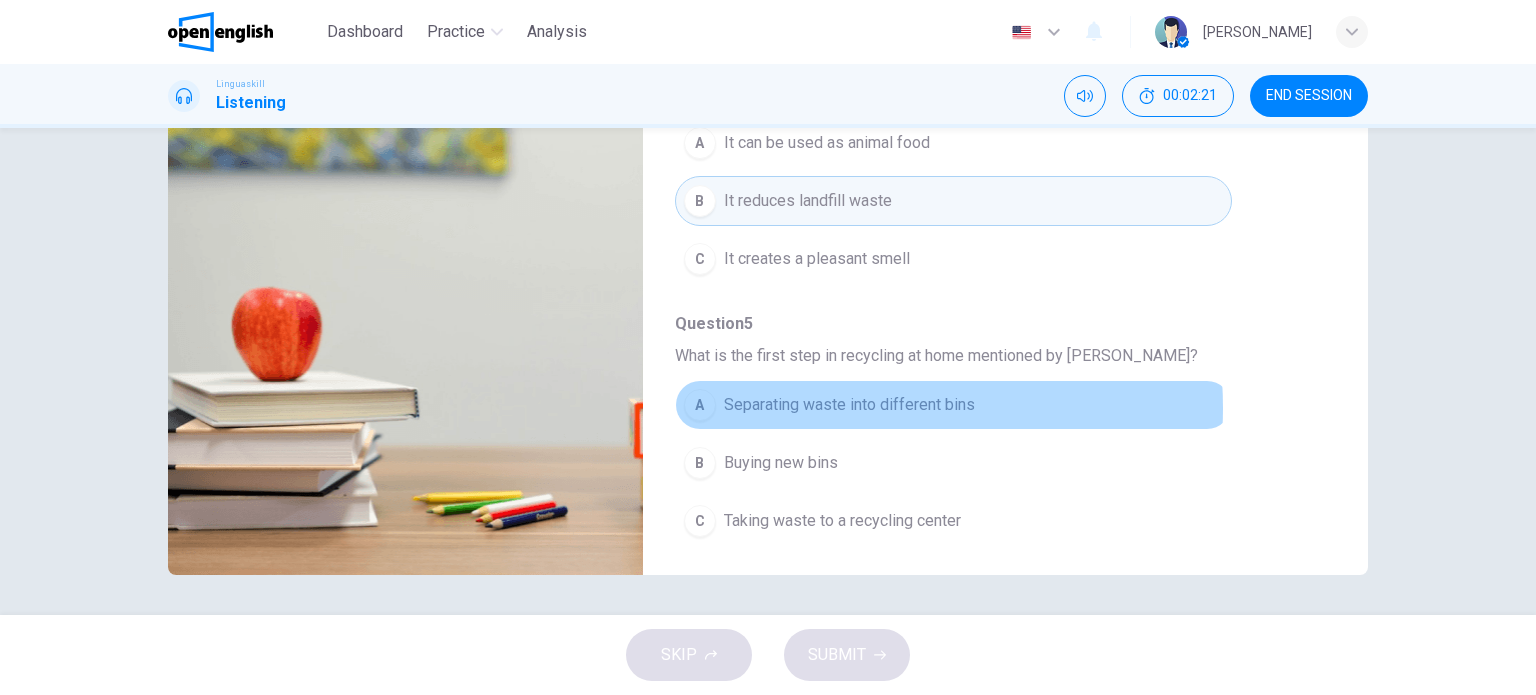 click on "Separating waste into different bins" at bounding box center [849, 405] 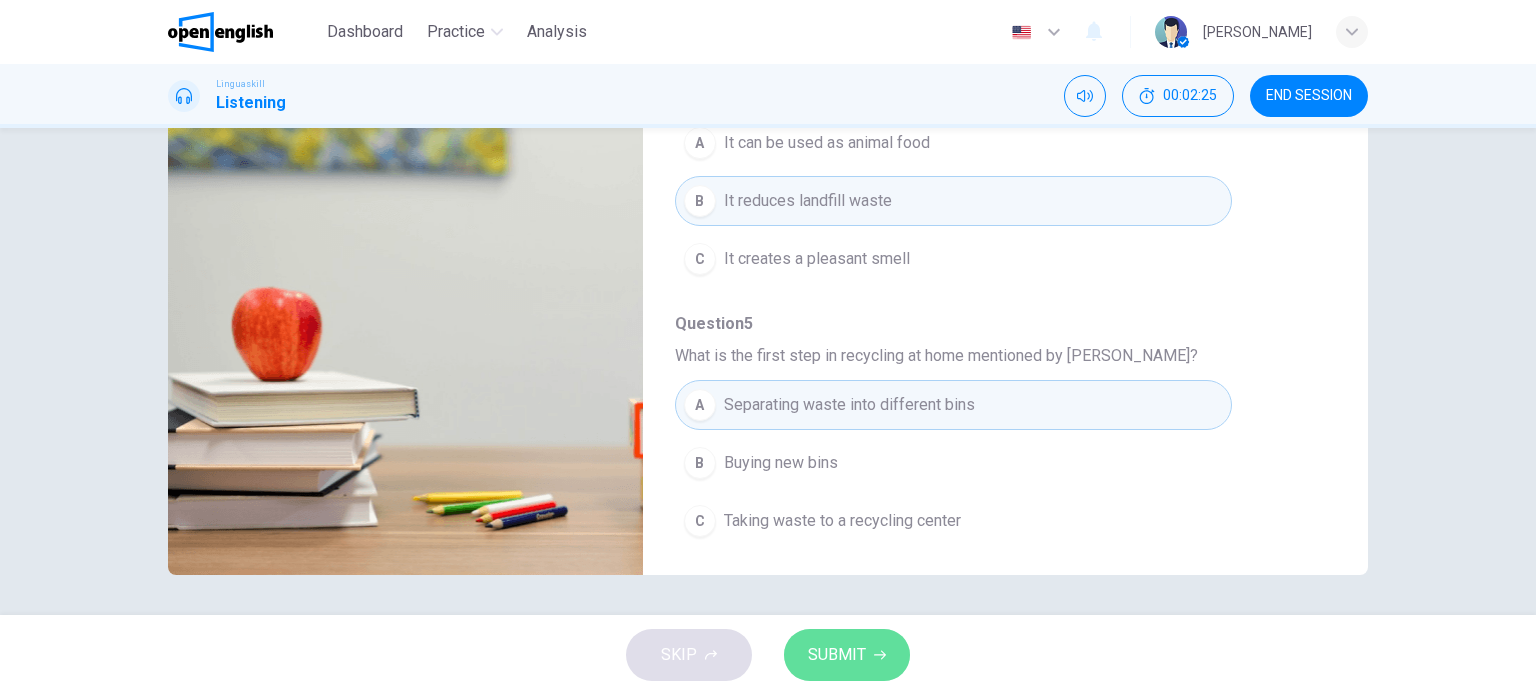 click on "SUBMIT" at bounding box center (847, 655) 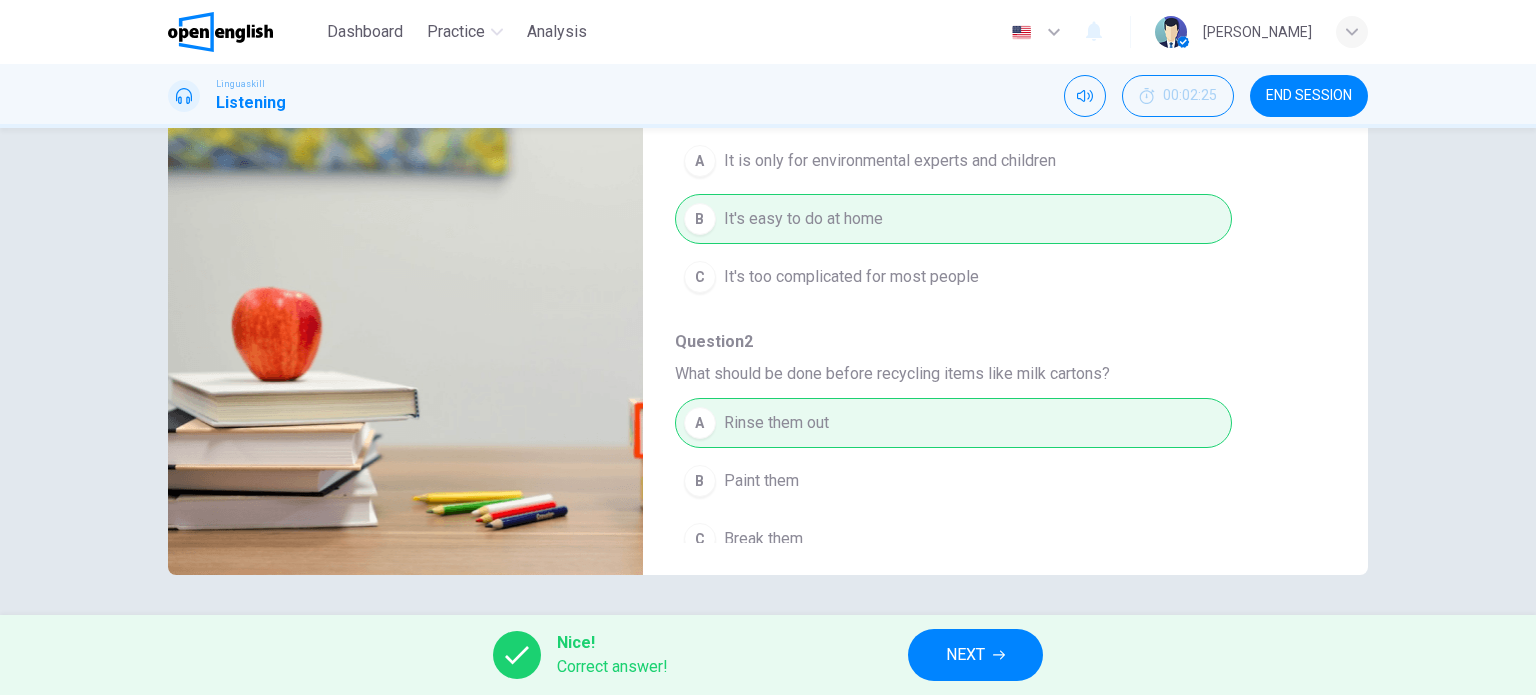 scroll, scrollTop: 0, scrollLeft: 0, axis: both 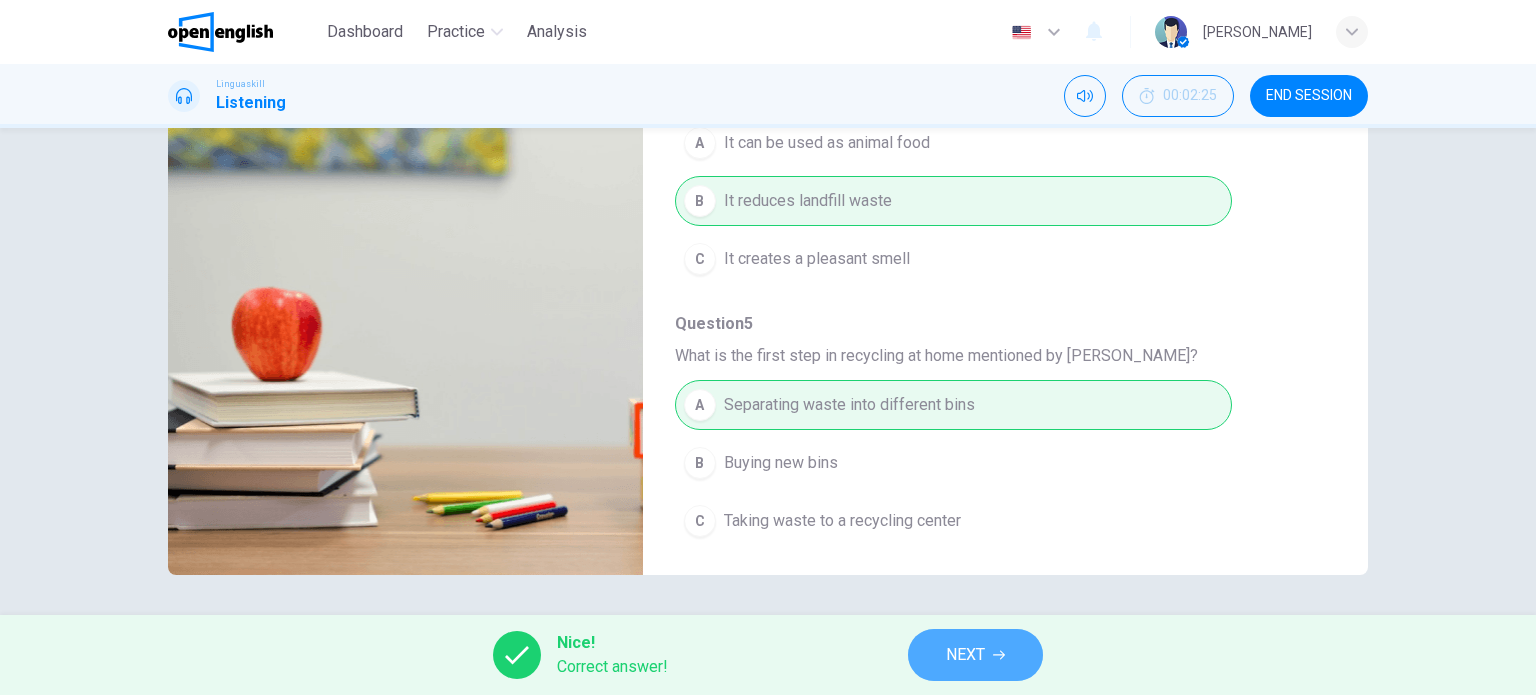 click on "NEXT" at bounding box center [975, 655] 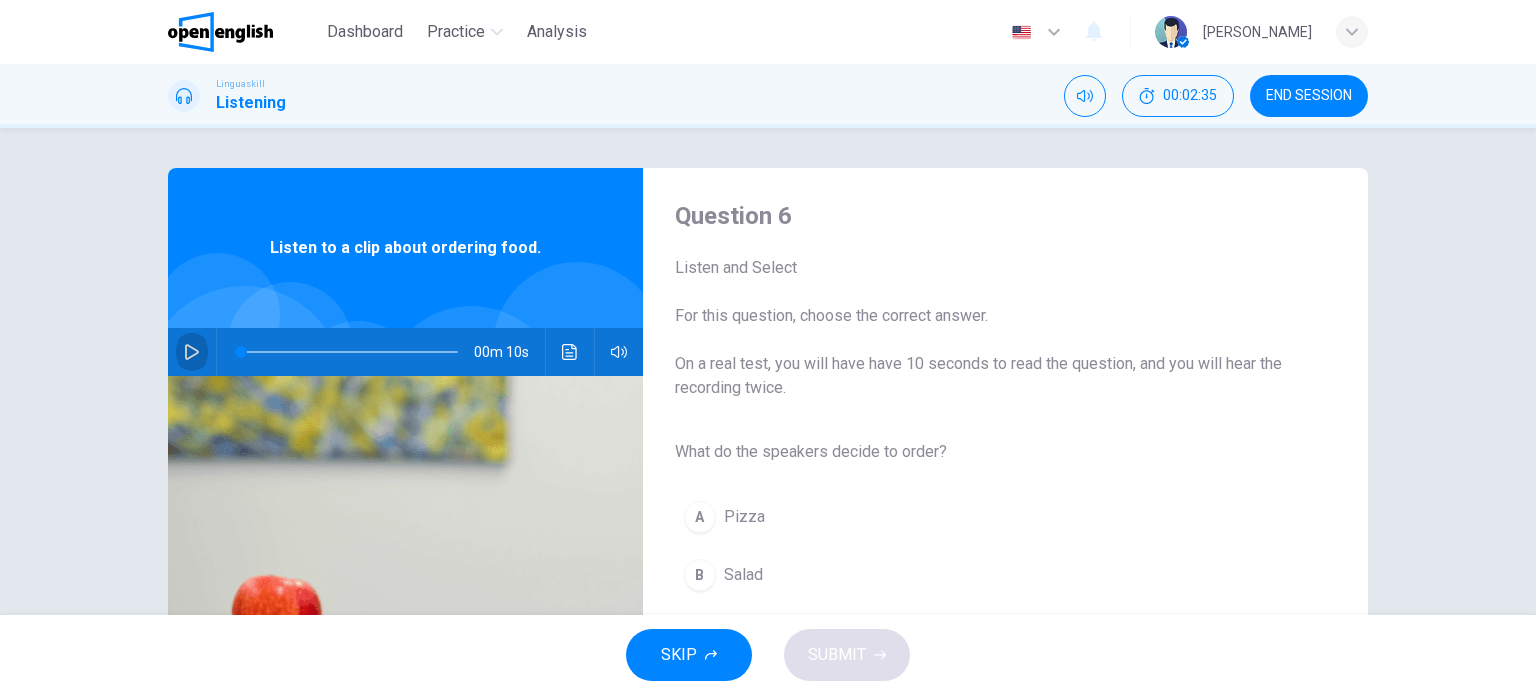 click 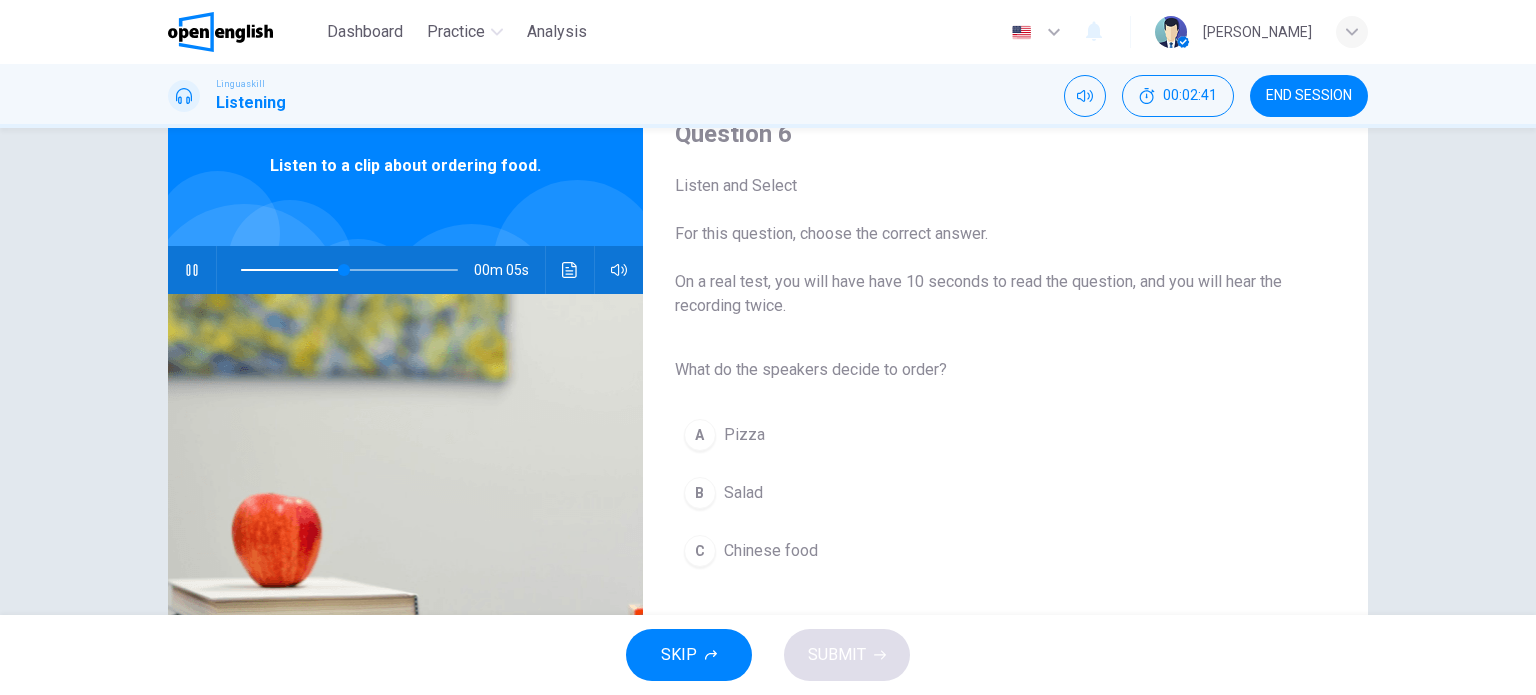 scroll, scrollTop: 83, scrollLeft: 0, axis: vertical 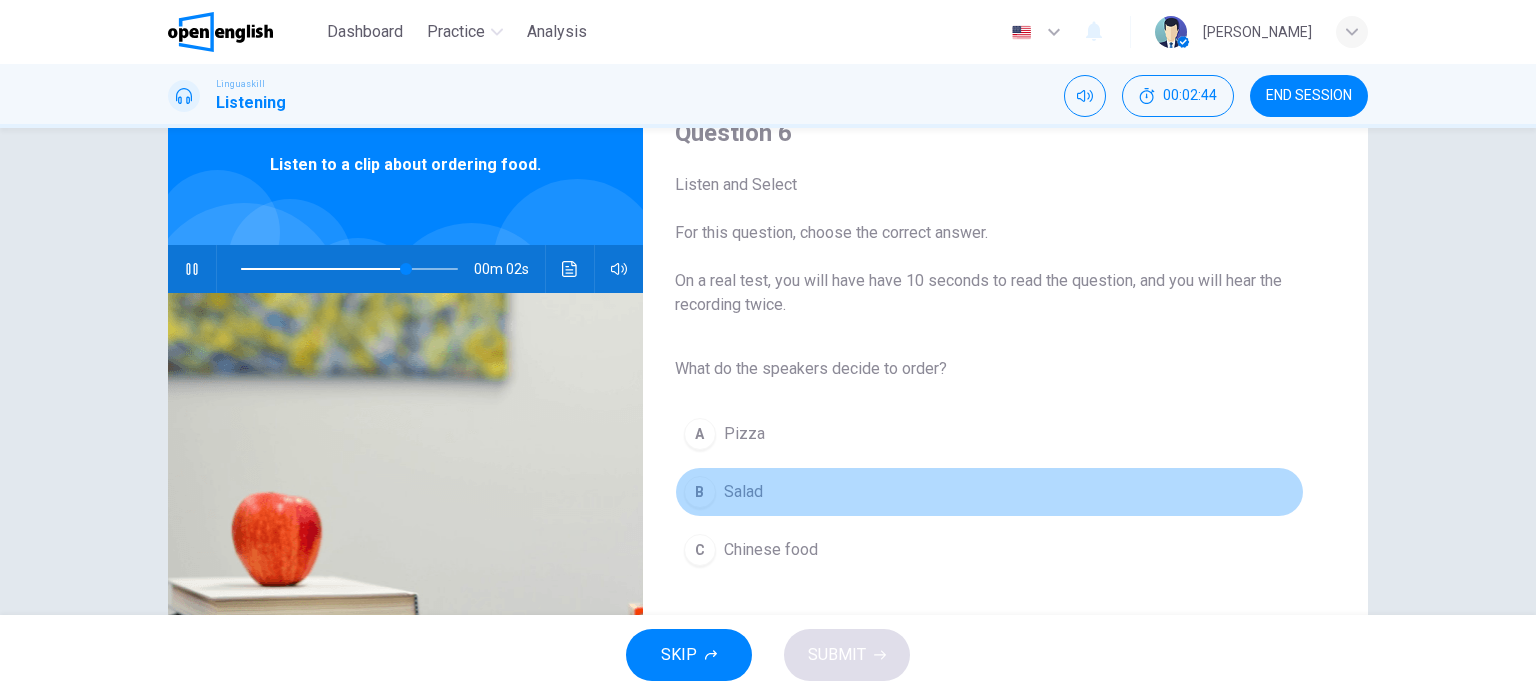 click on "B" at bounding box center [700, 492] 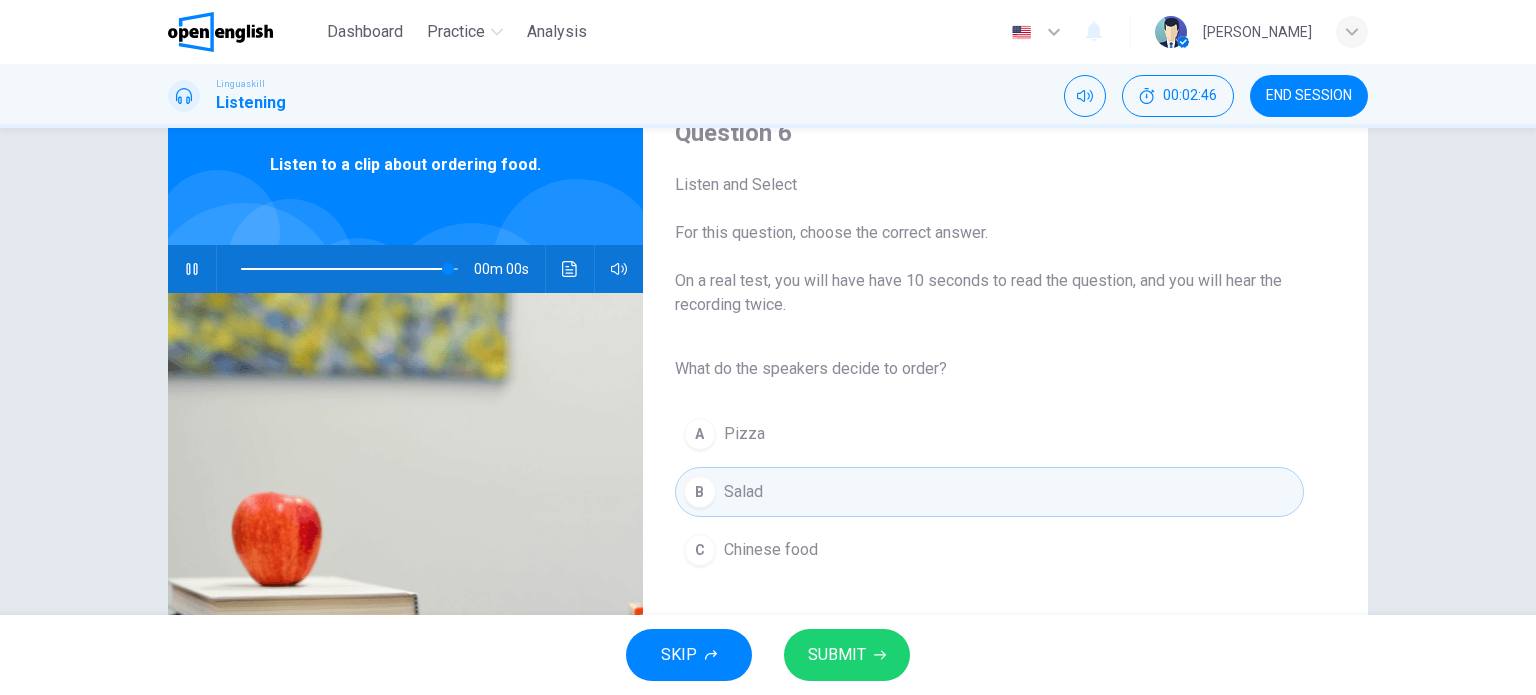 type on "*" 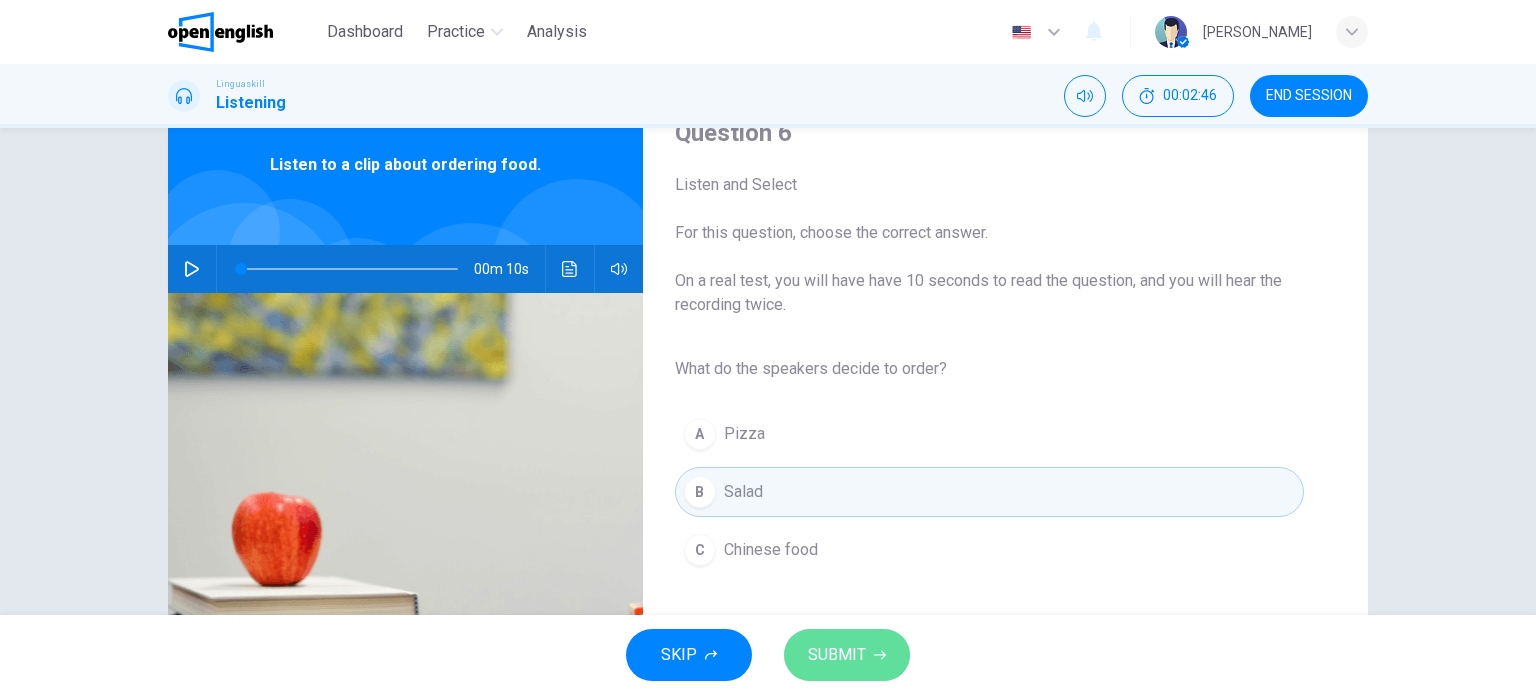 click on "SUBMIT" at bounding box center (847, 655) 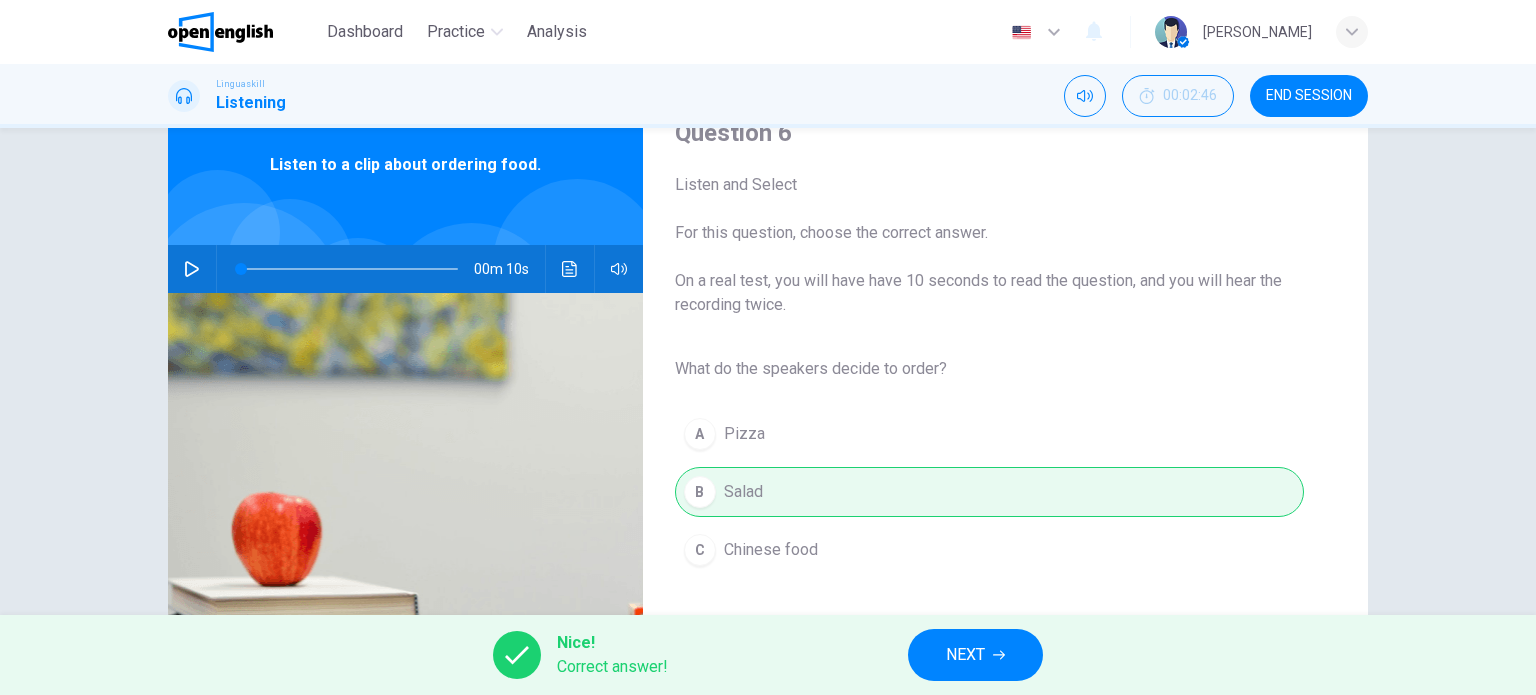 click on "NEXT" at bounding box center (975, 655) 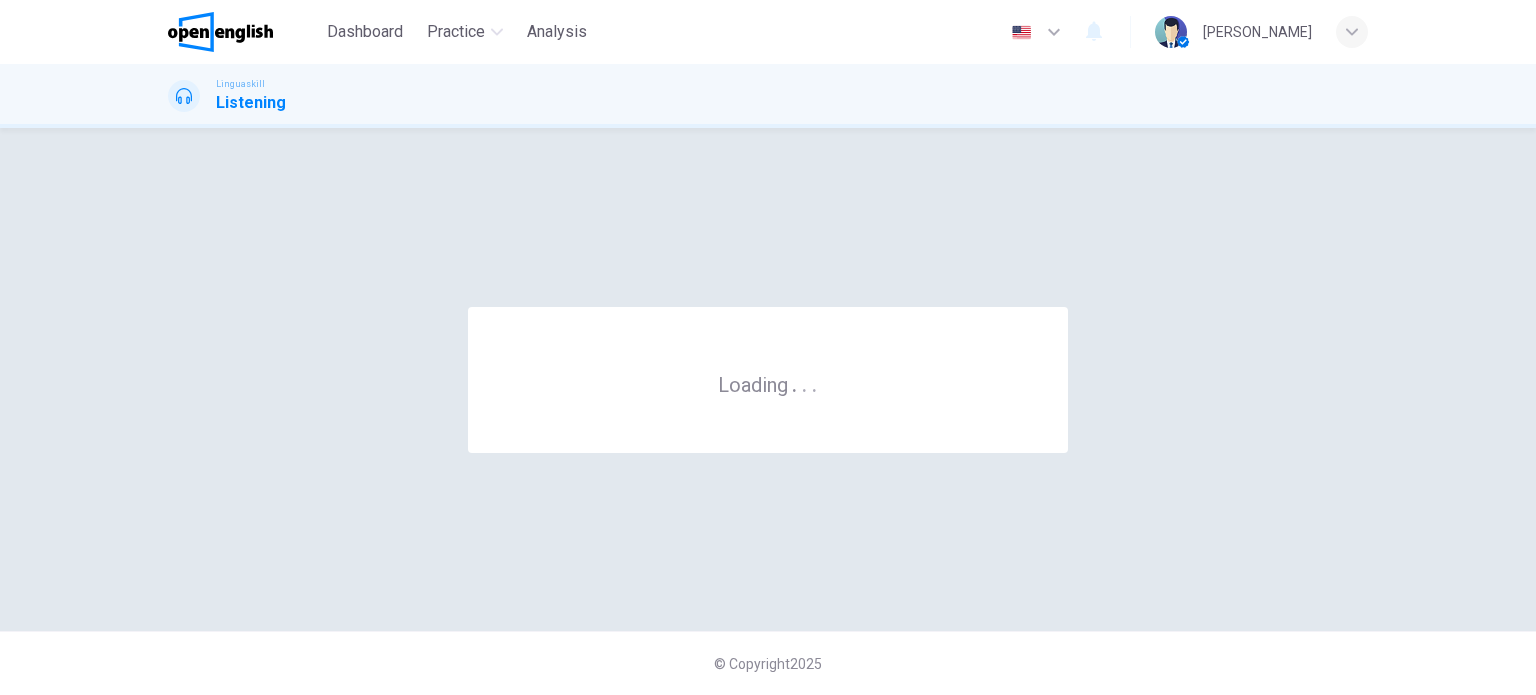scroll, scrollTop: 0, scrollLeft: 0, axis: both 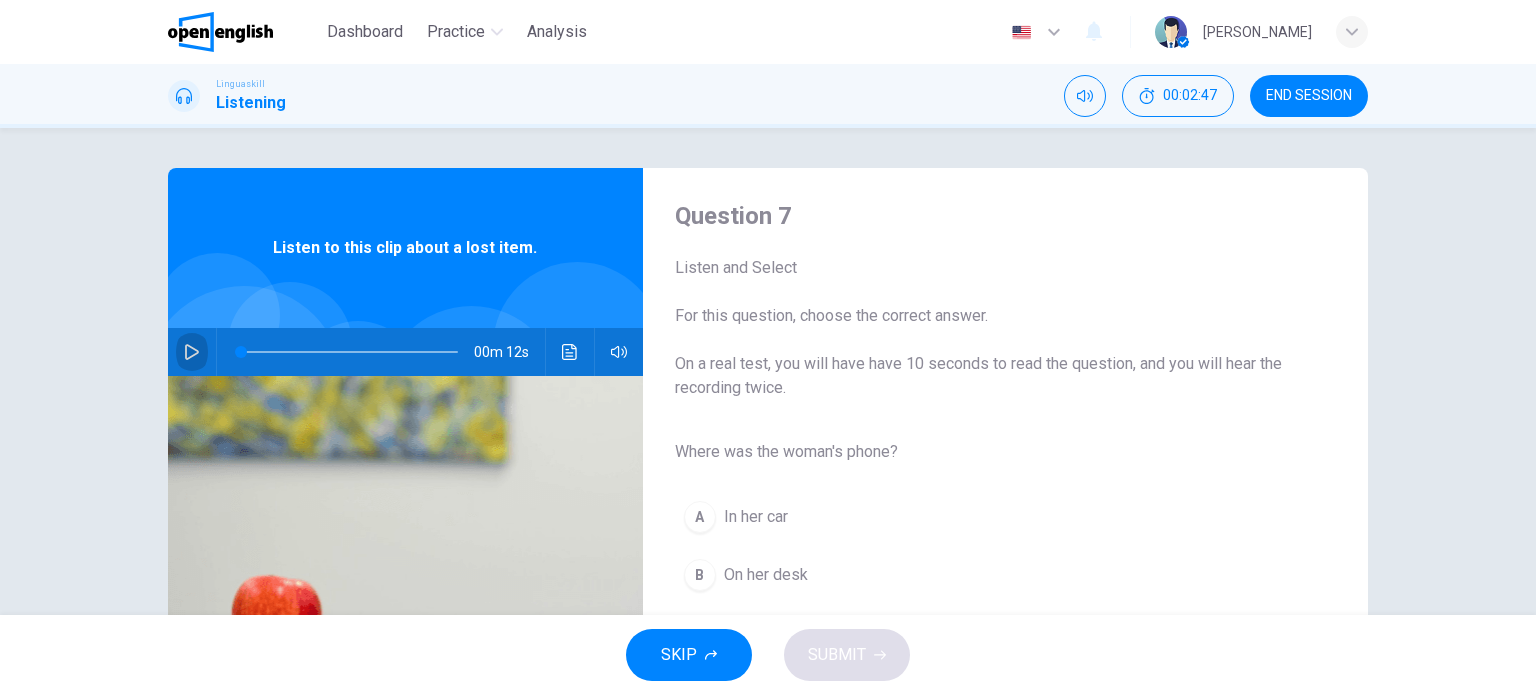 click 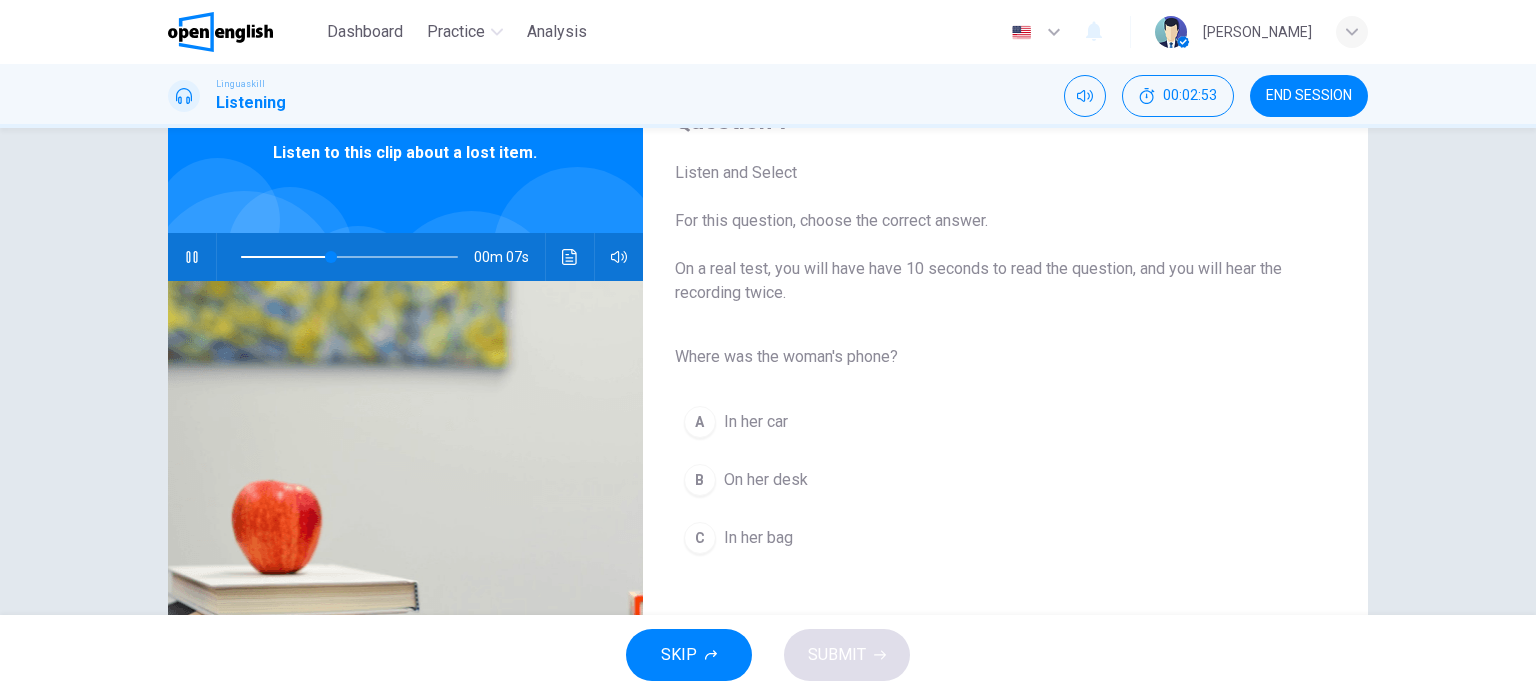 scroll, scrollTop: 94, scrollLeft: 0, axis: vertical 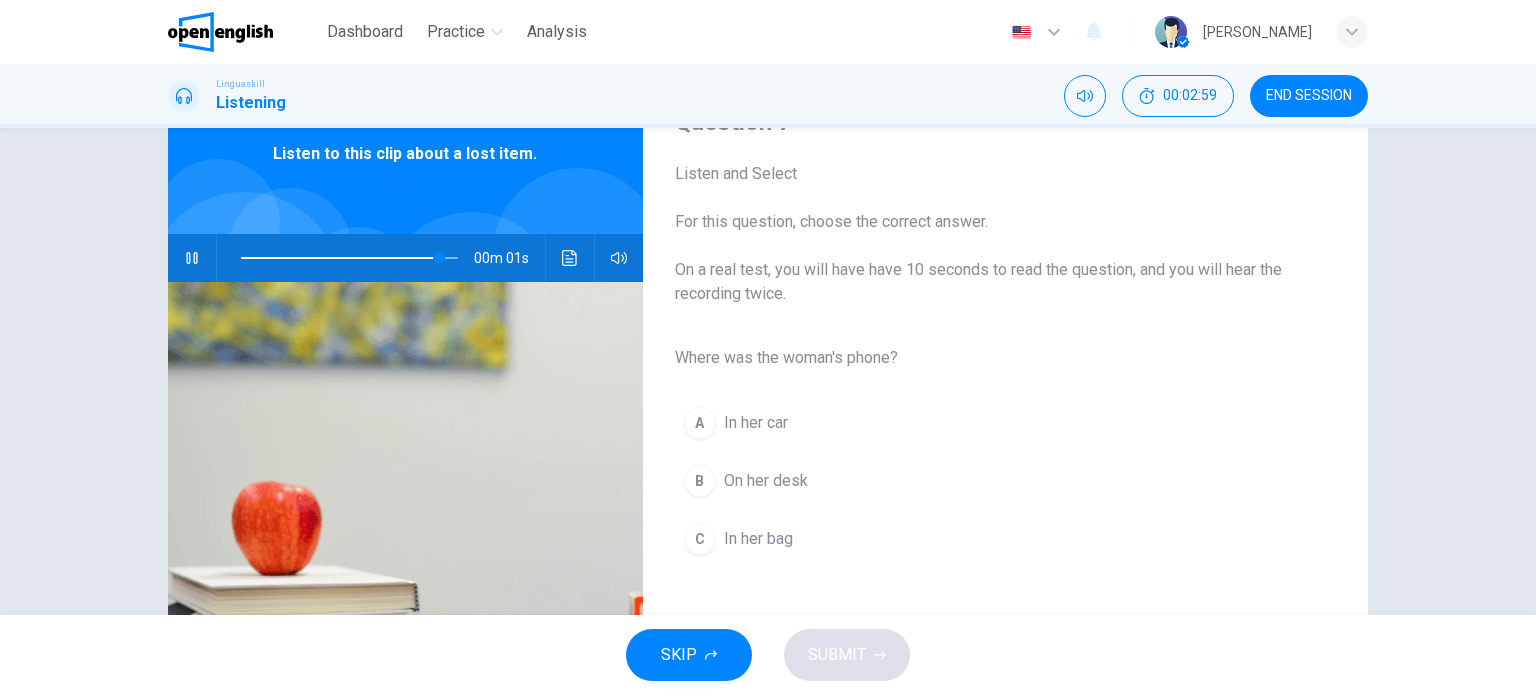 type on "*" 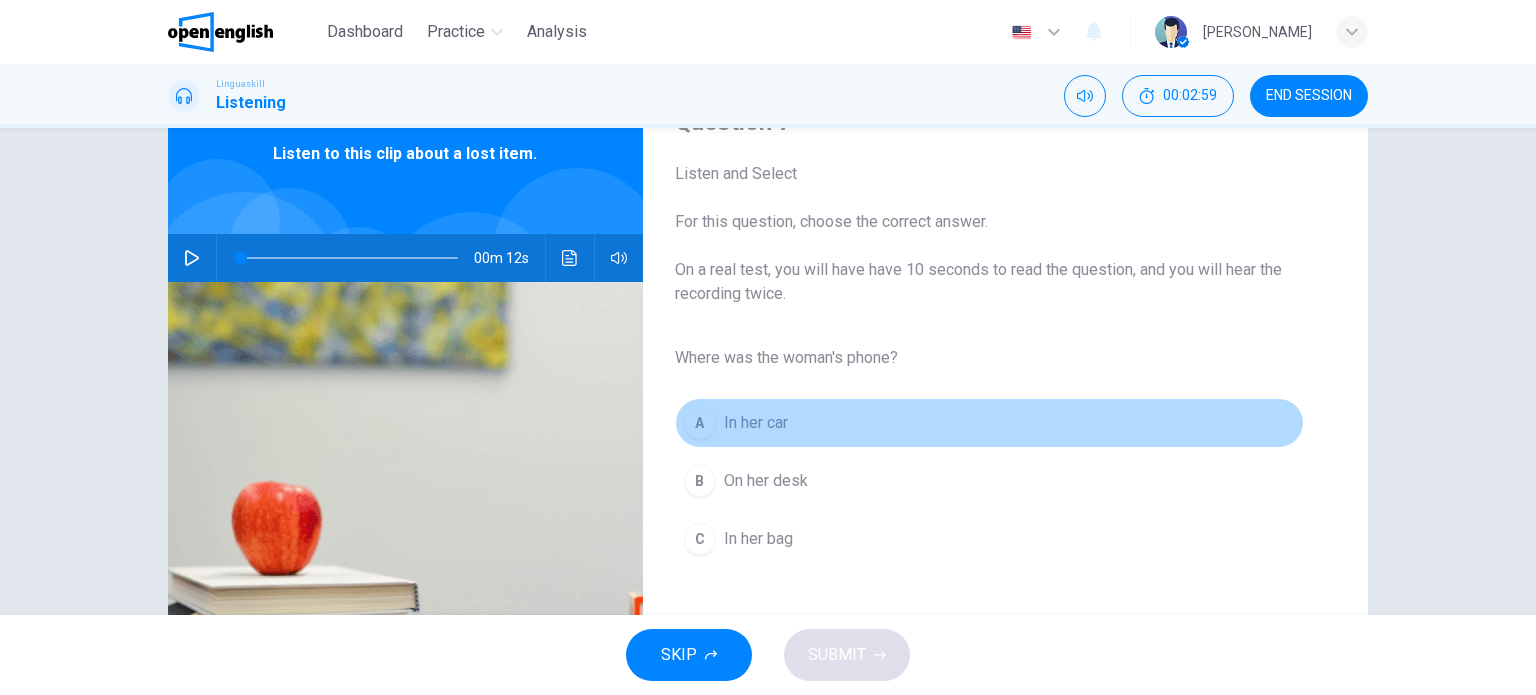 click on "A" at bounding box center (700, 423) 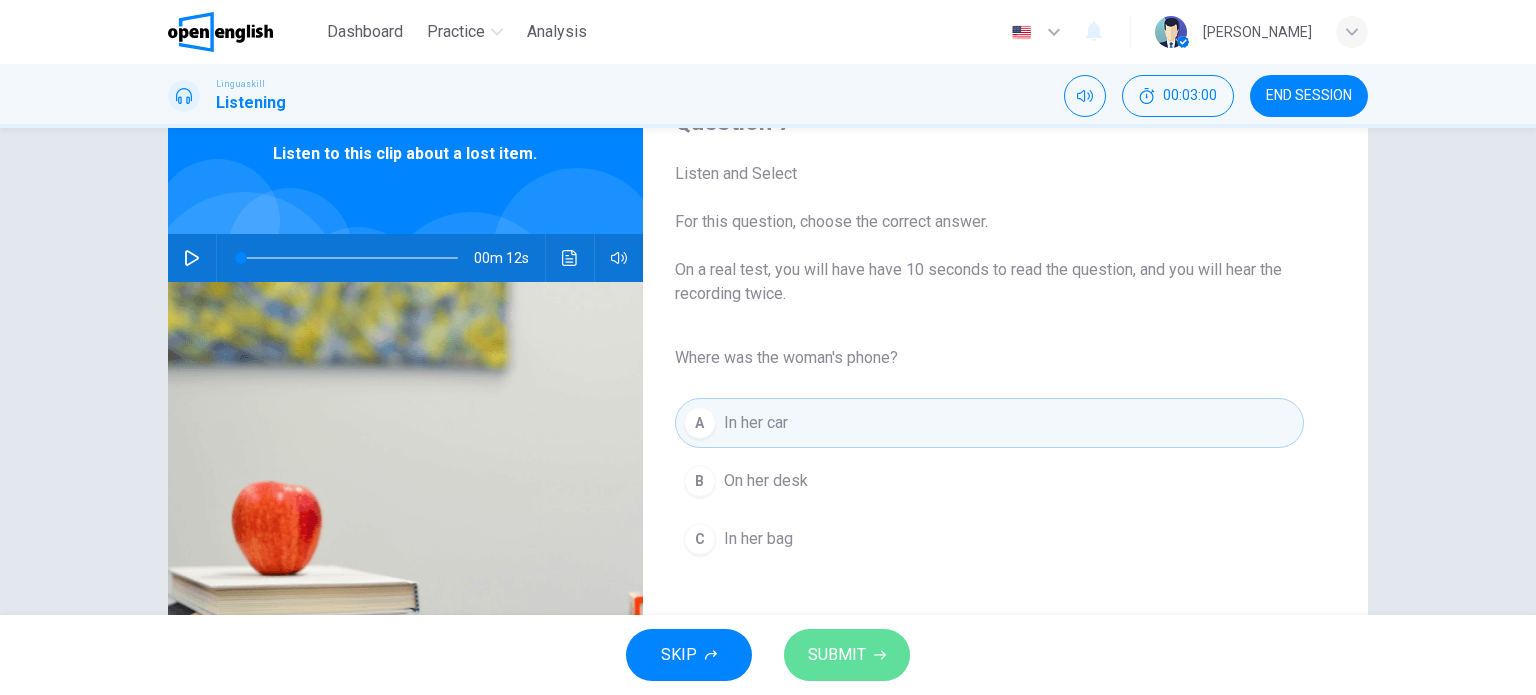click on "SUBMIT" at bounding box center (847, 655) 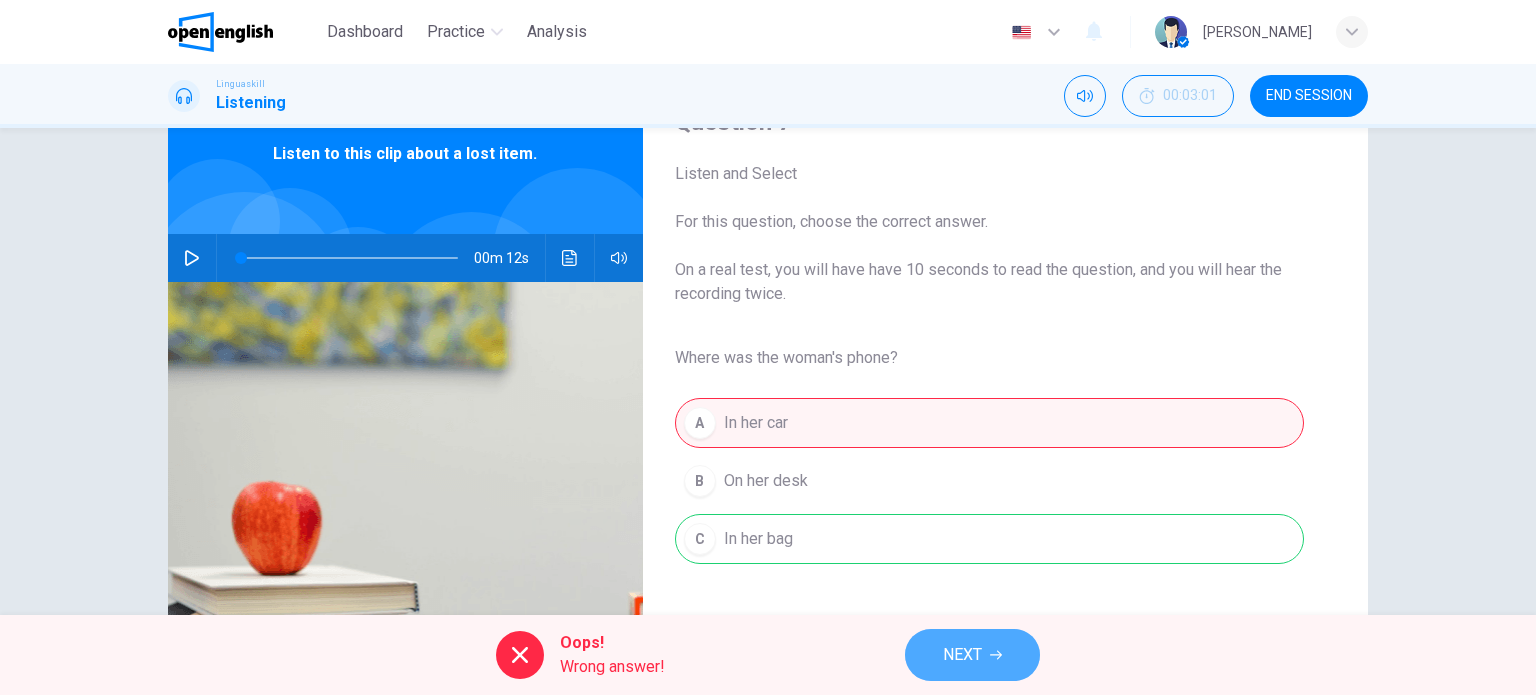 click on "NEXT" at bounding box center [962, 655] 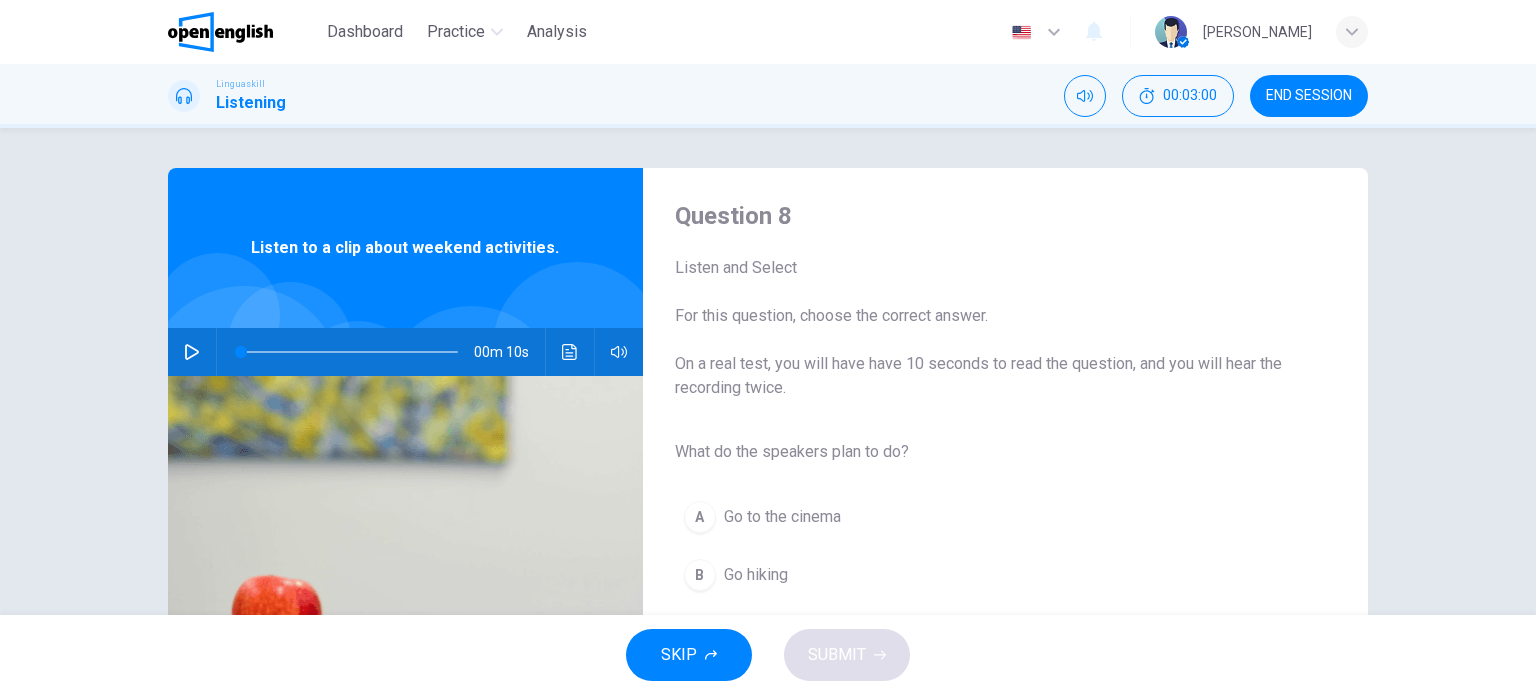 scroll, scrollTop: 67, scrollLeft: 0, axis: vertical 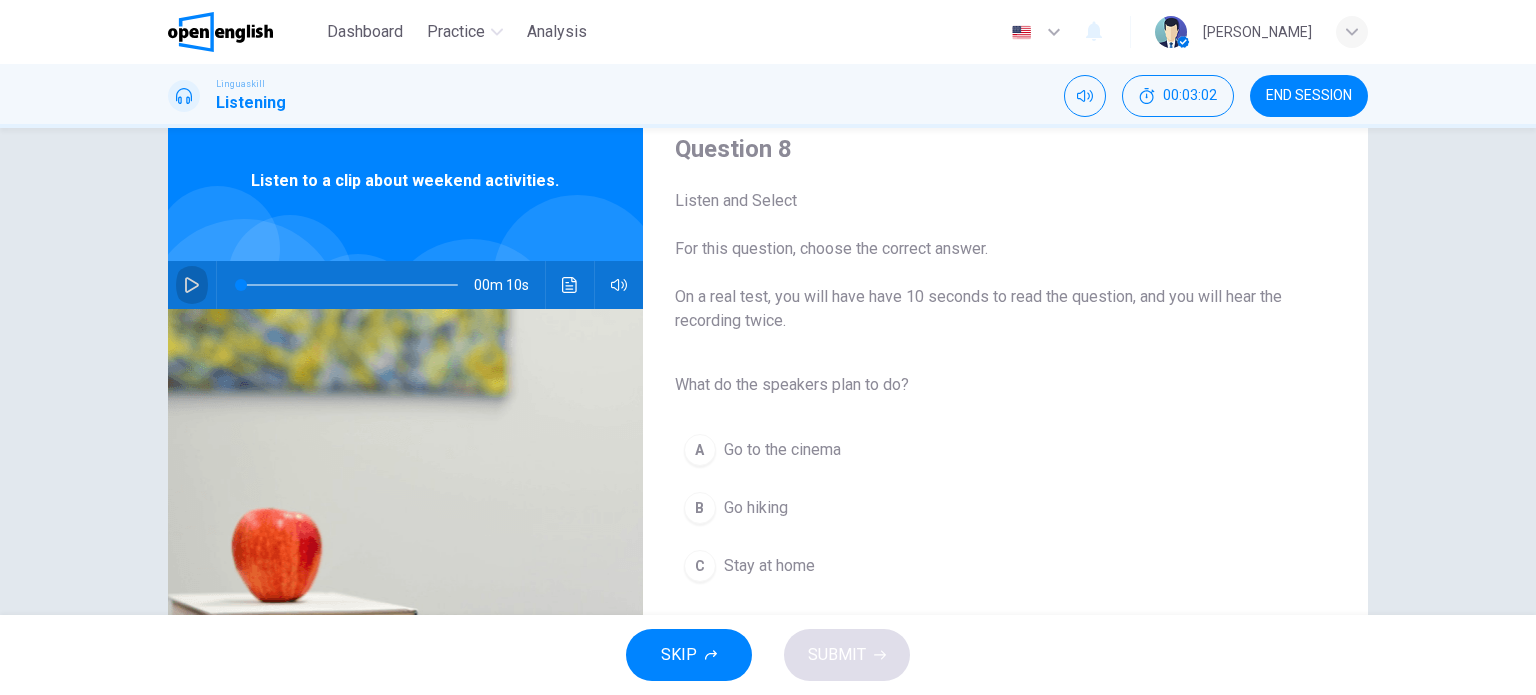click 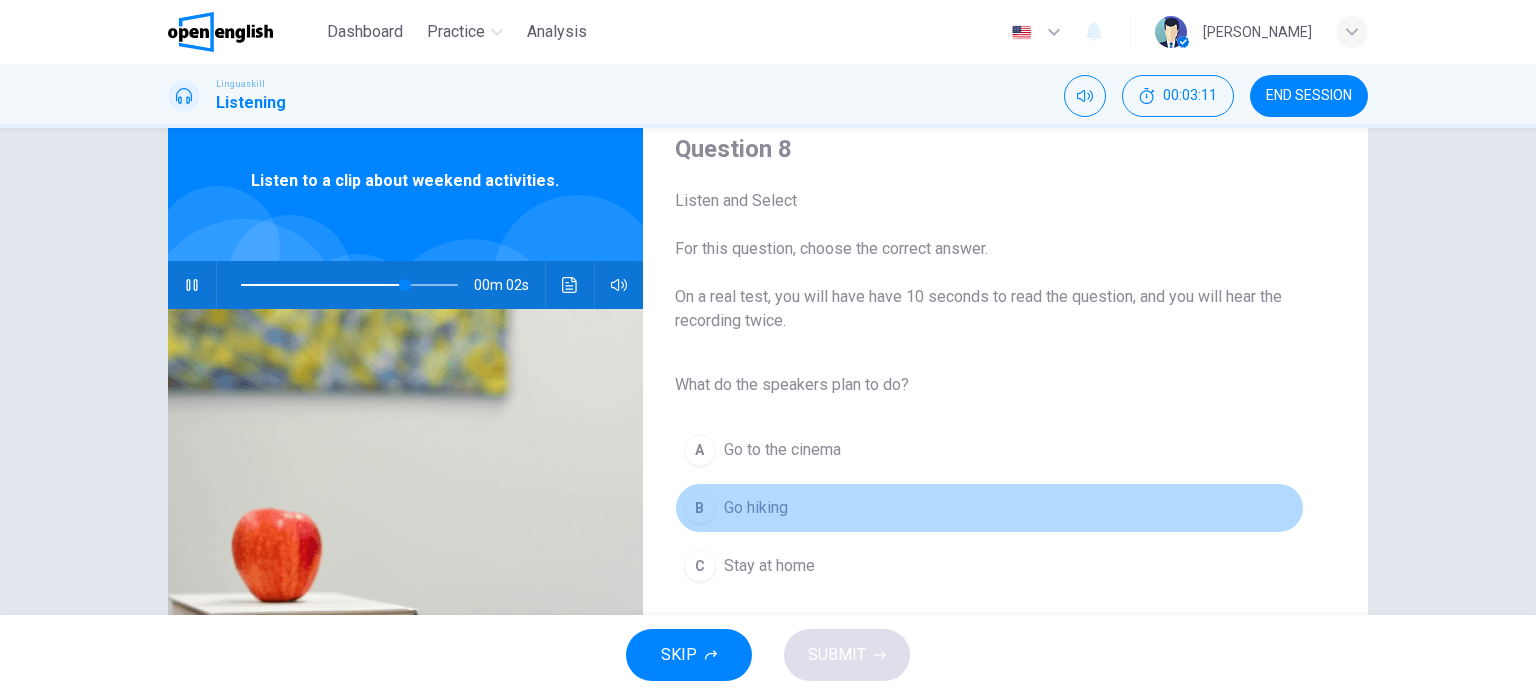 click on "Go hiking" at bounding box center (756, 508) 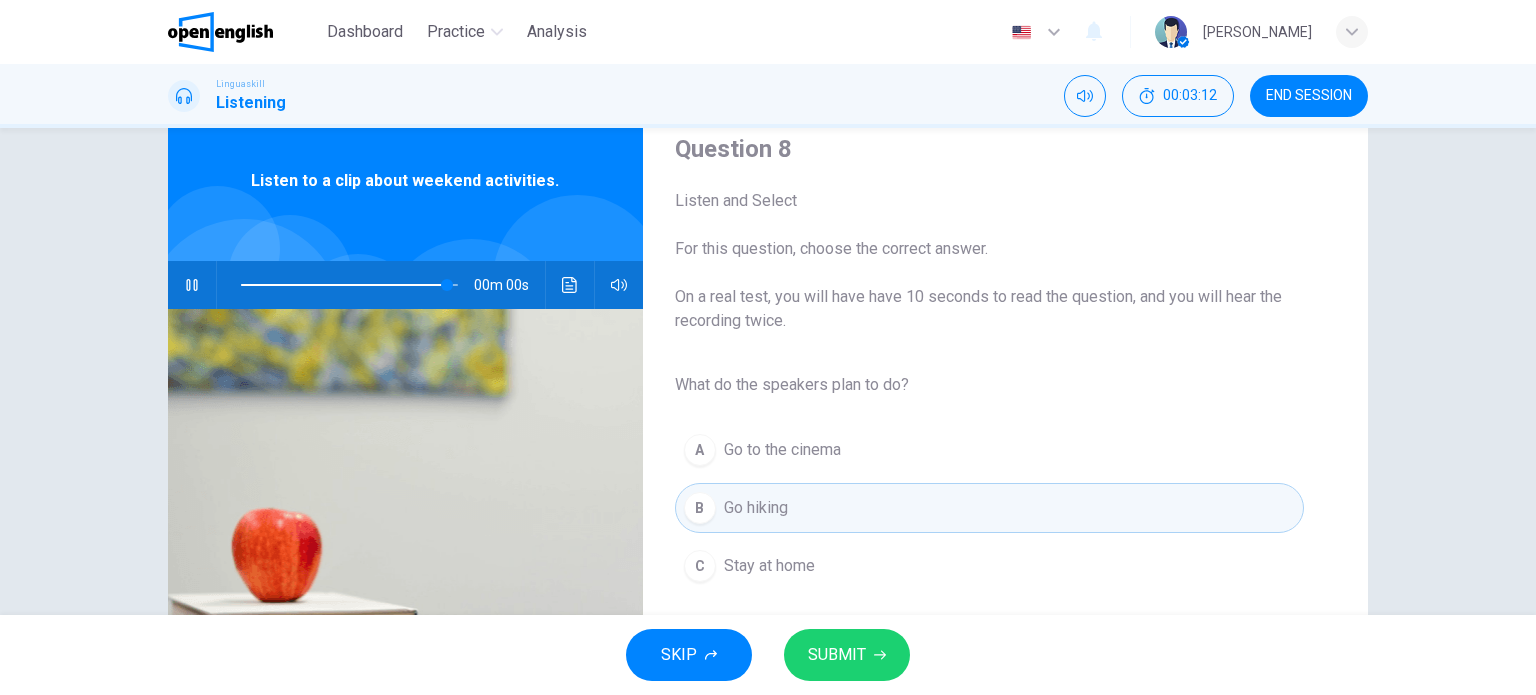 type on "*" 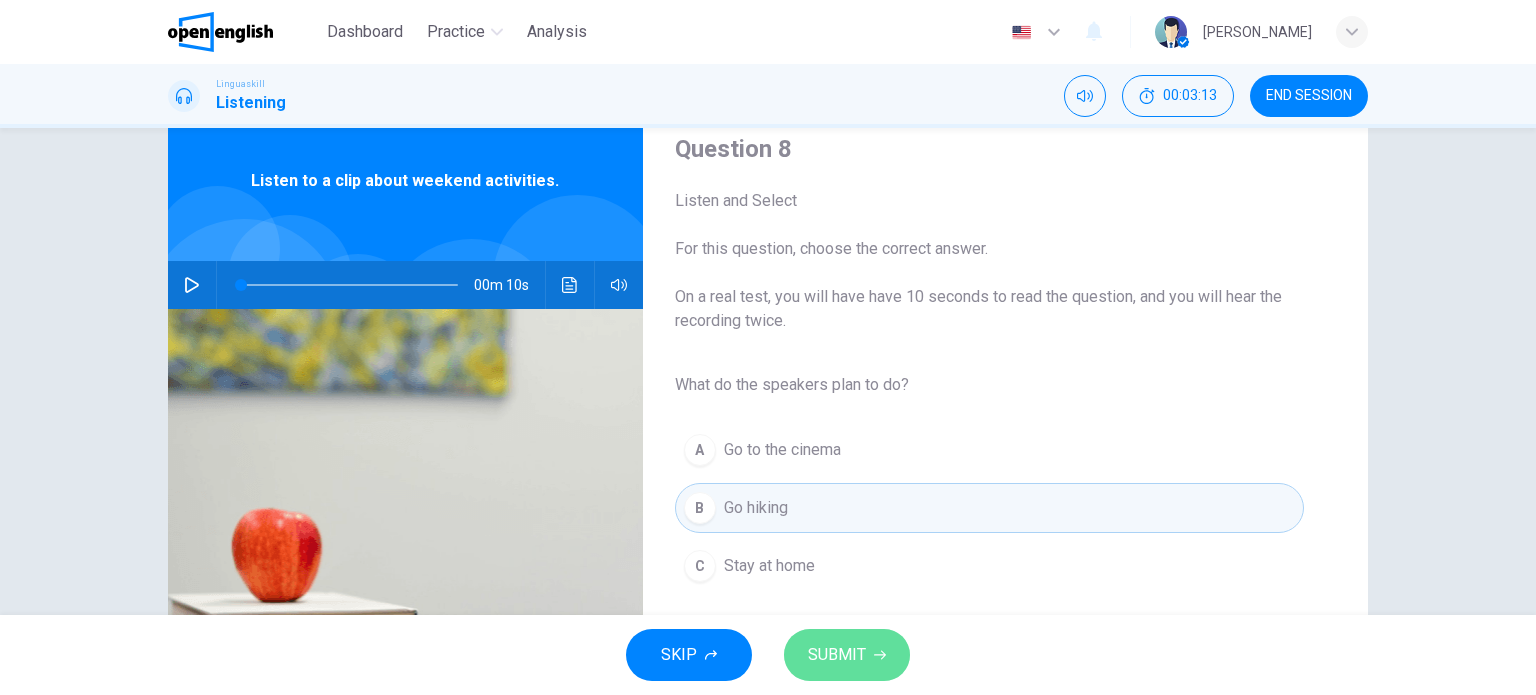 click on "SUBMIT" at bounding box center [837, 655] 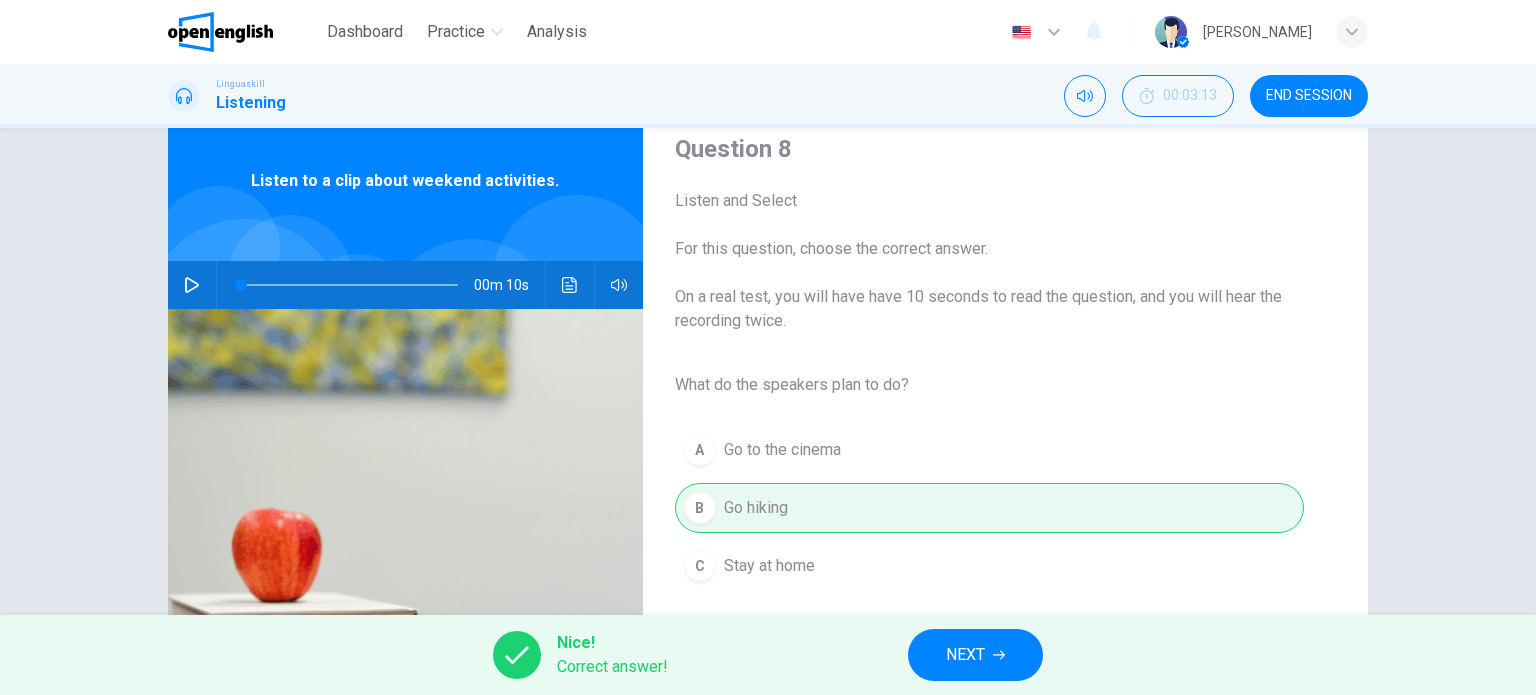 click on "NEXT" at bounding box center [975, 655] 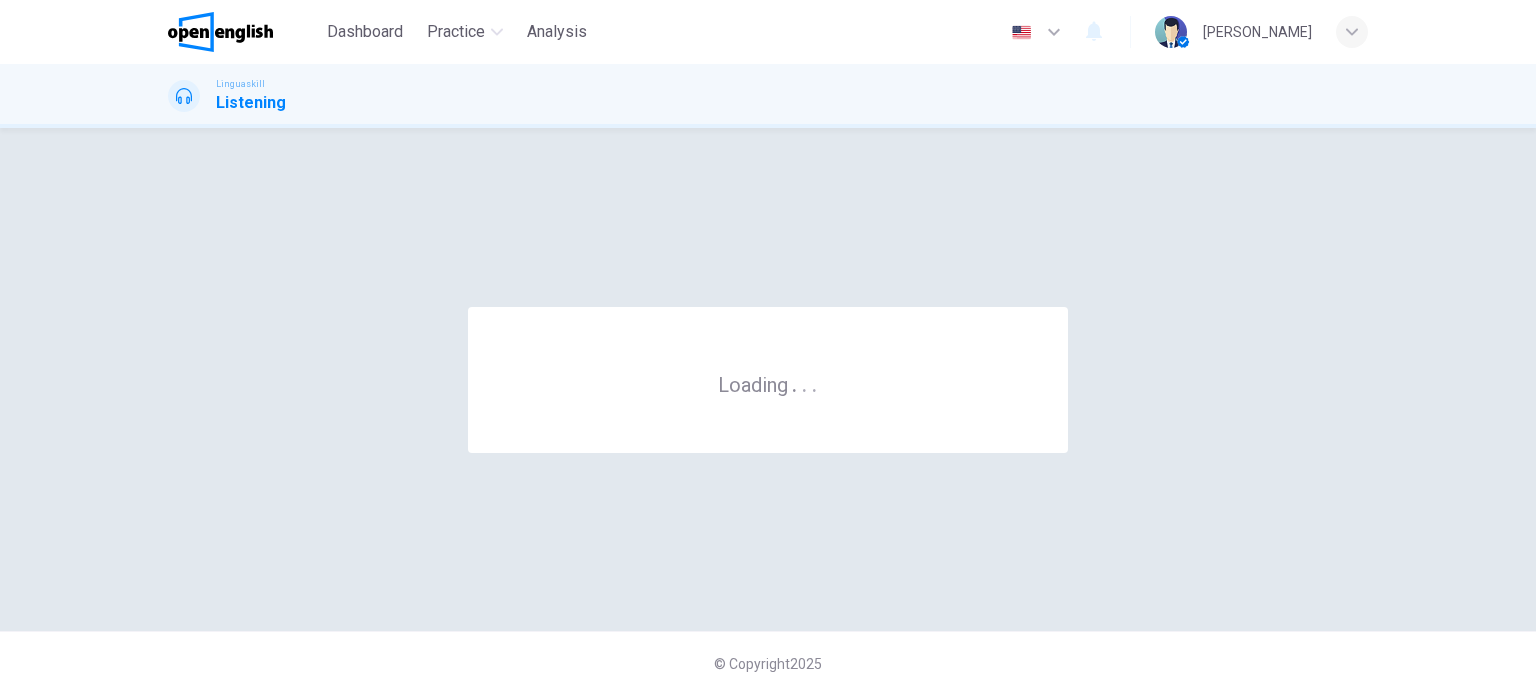 scroll, scrollTop: 0, scrollLeft: 0, axis: both 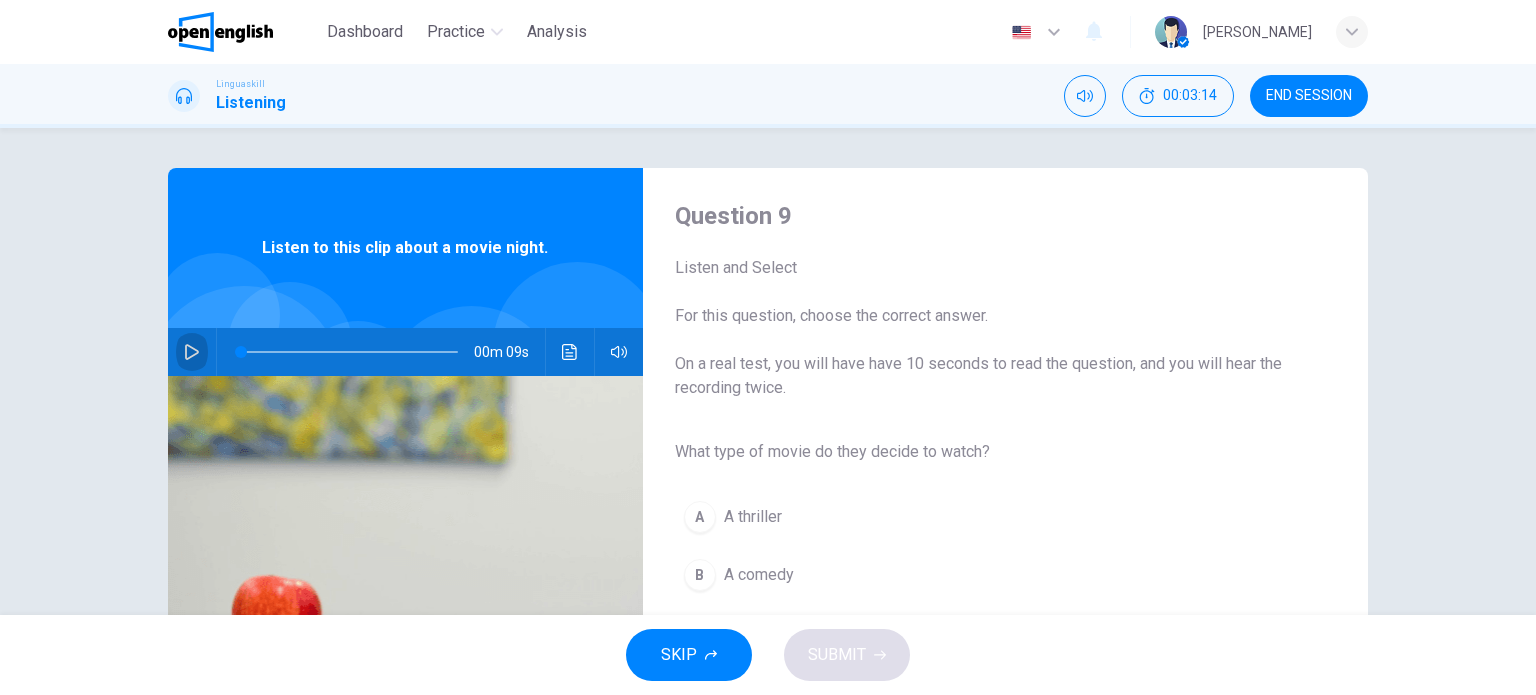 click 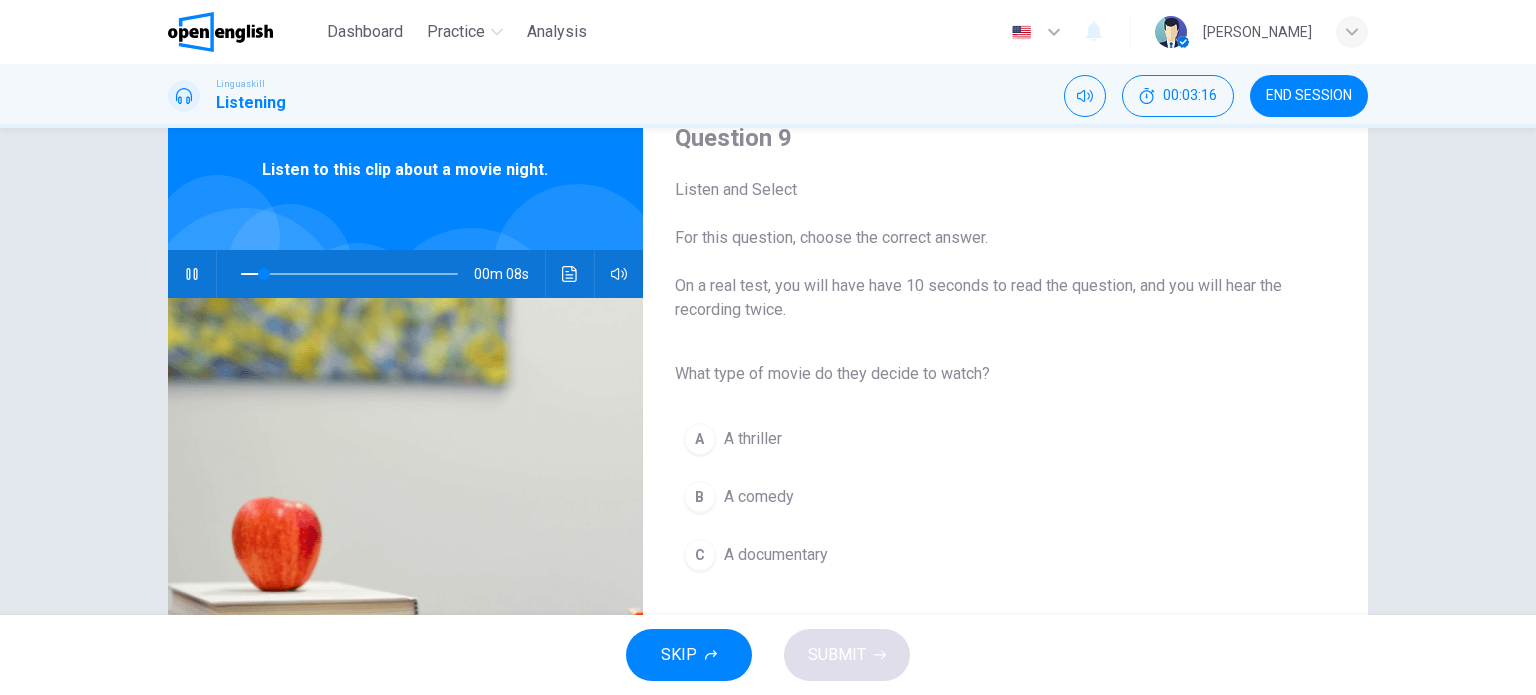 scroll, scrollTop: 76, scrollLeft: 0, axis: vertical 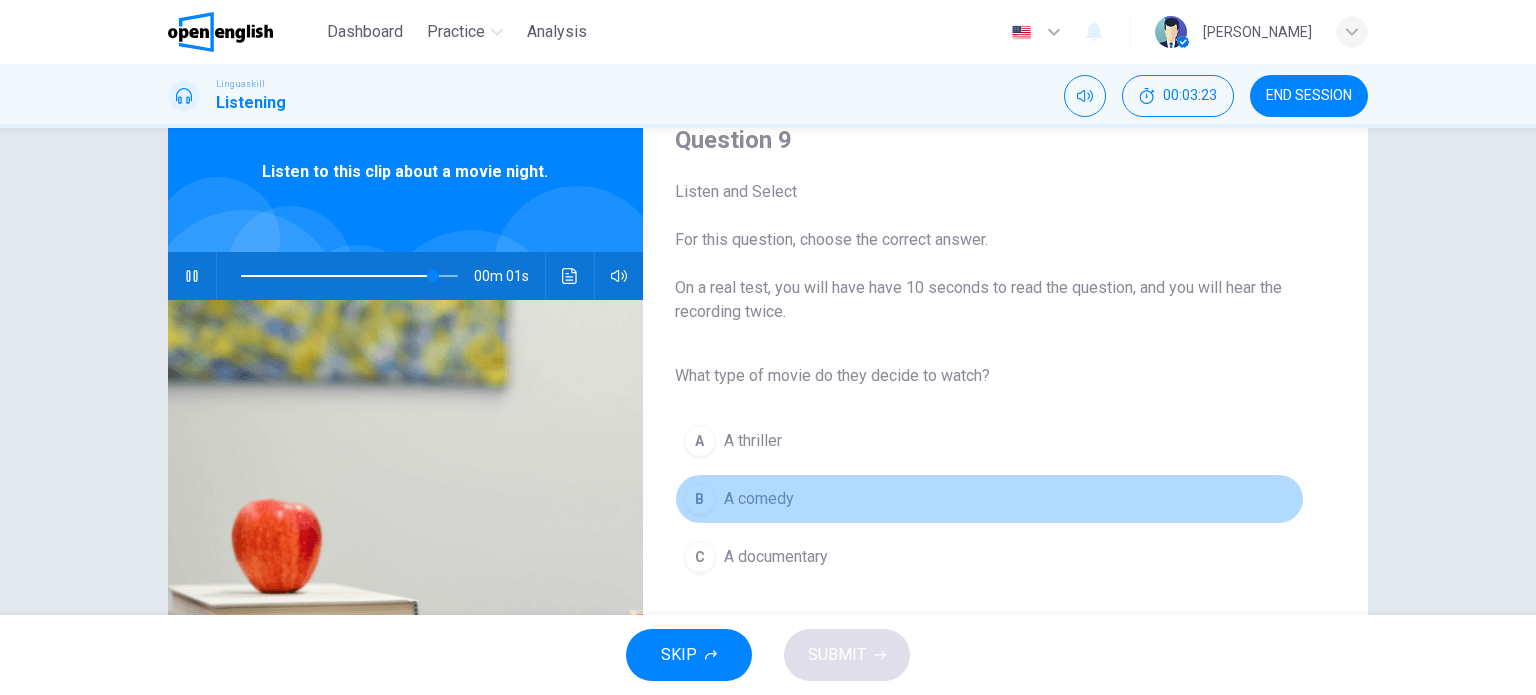 click on "A comedy" at bounding box center [759, 499] 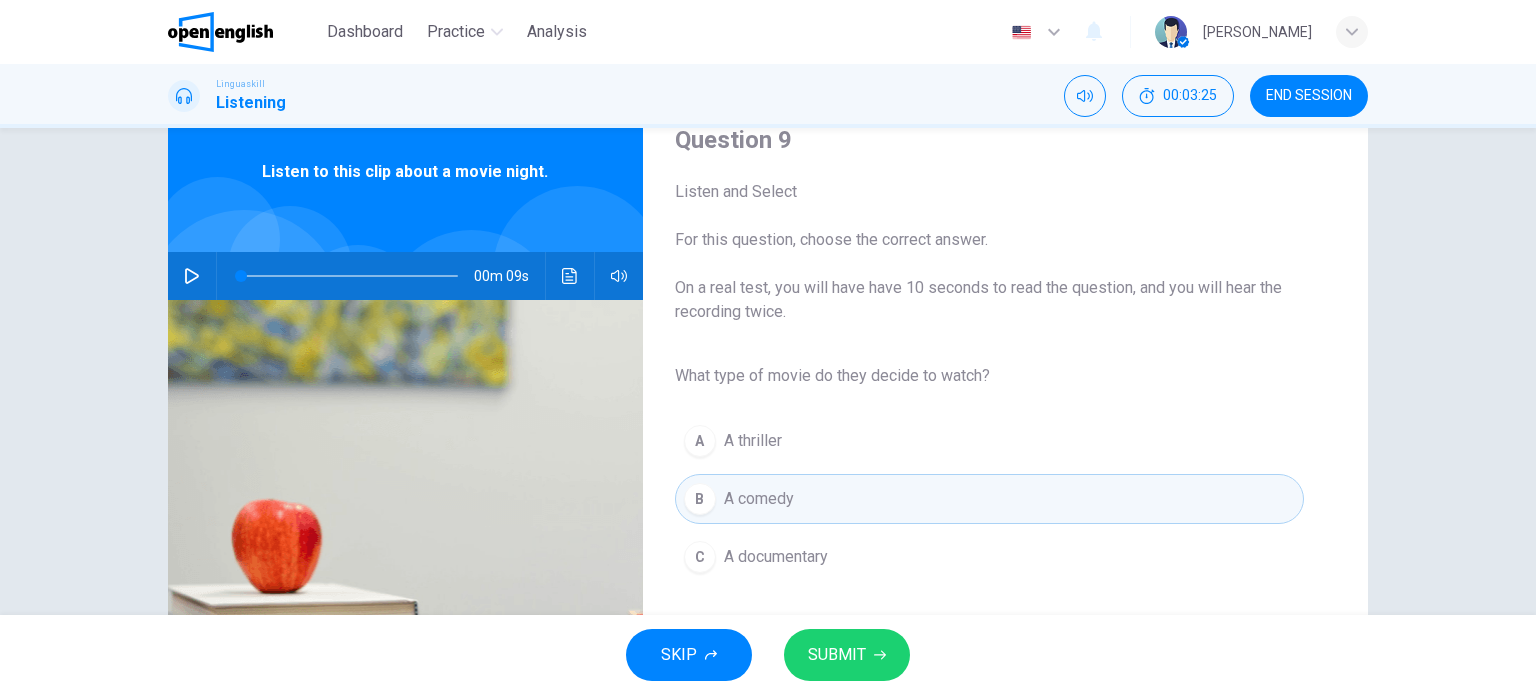click on "SKIP SUBMIT" at bounding box center [768, 655] 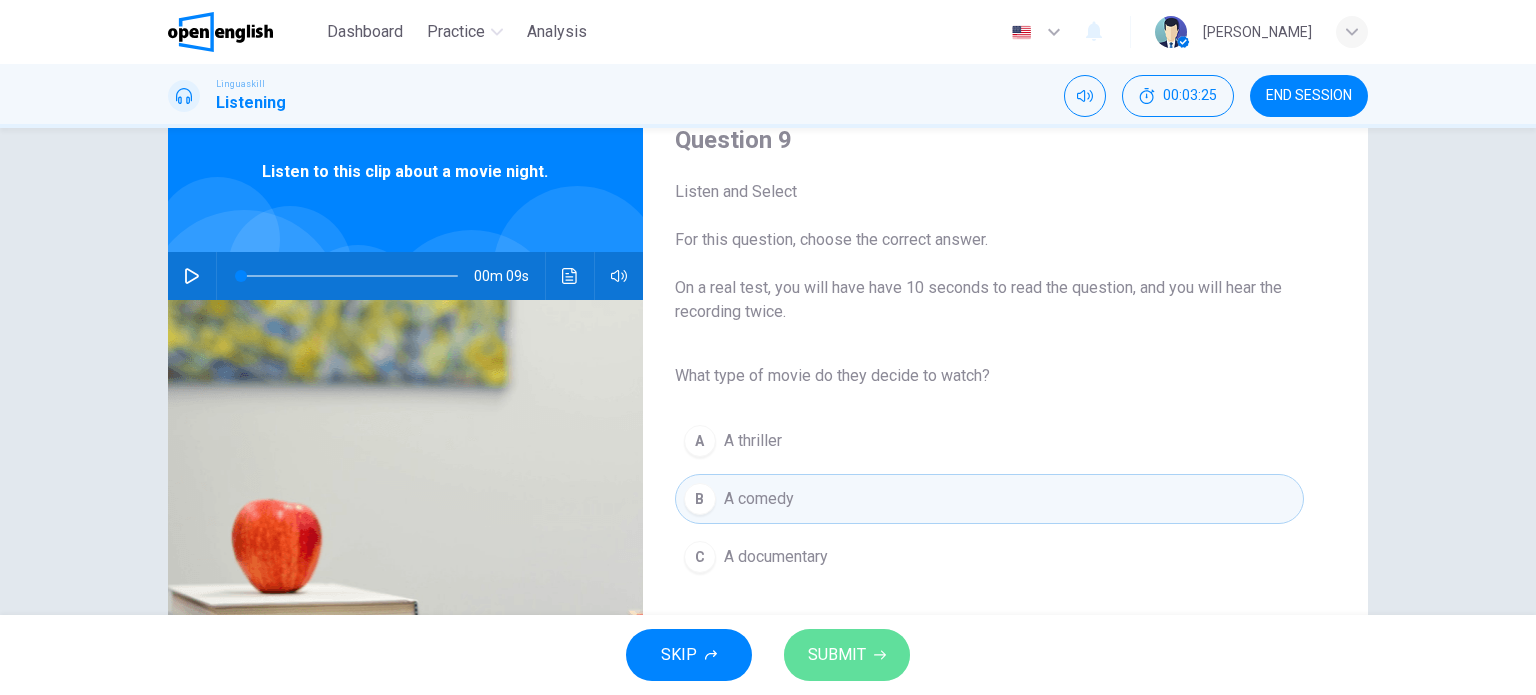 click on "SUBMIT" at bounding box center [847, 655] 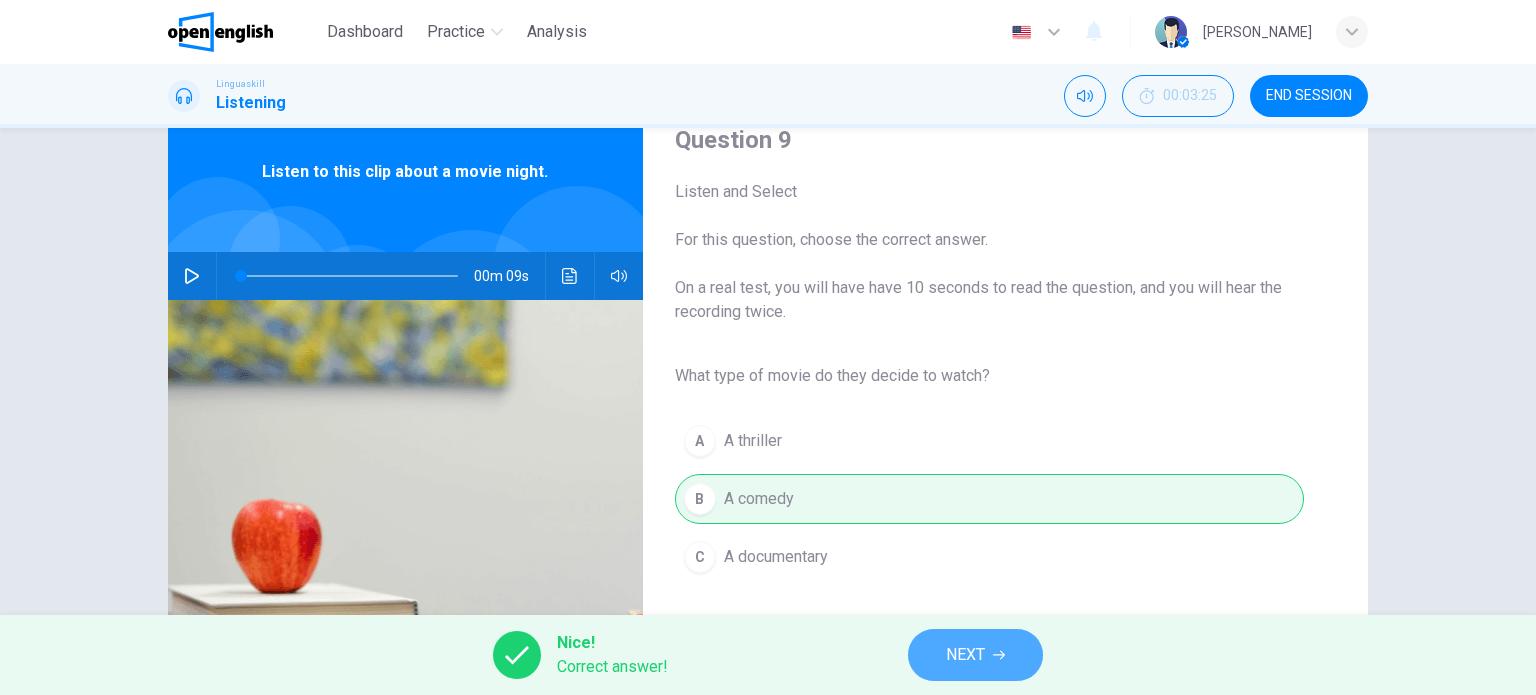 click on "NEXT" at bounding box center [975, 655] 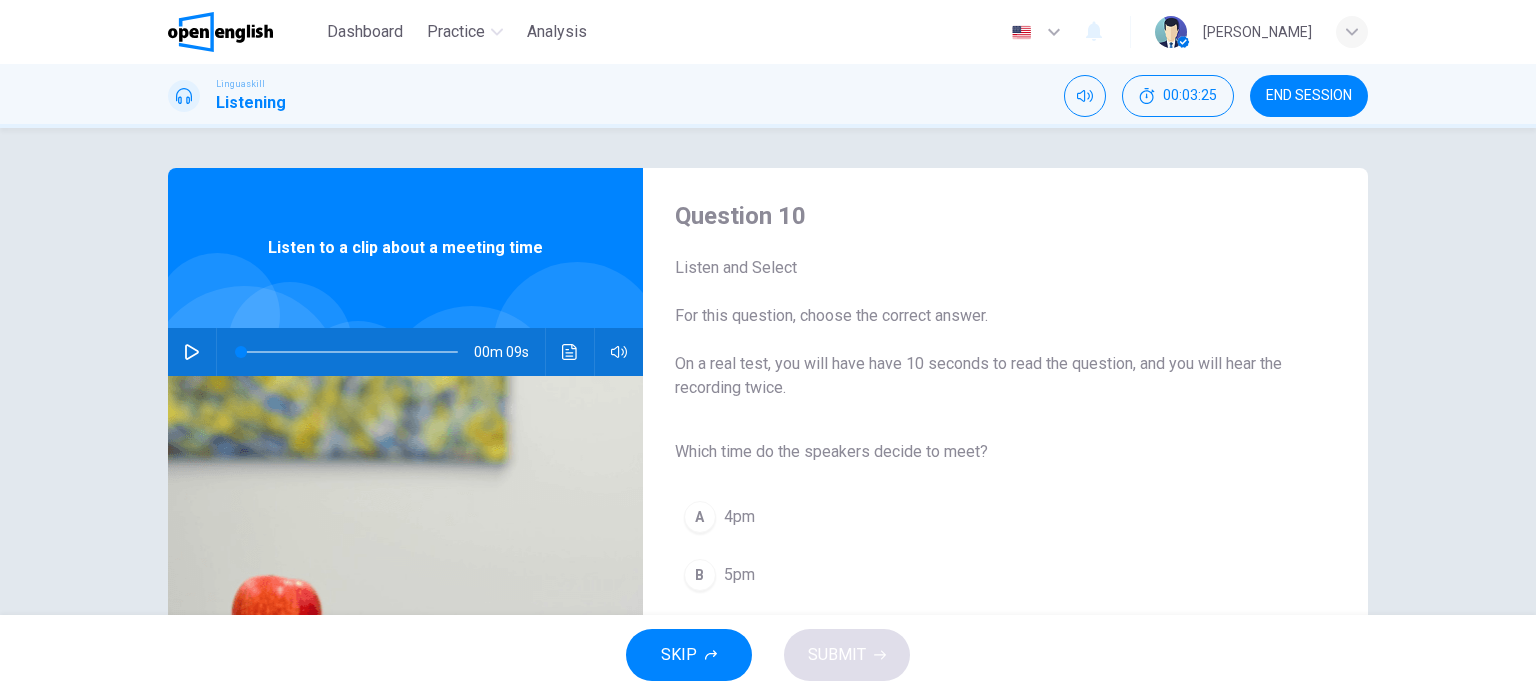 scroll, scrollTop: 136, scrollLeft: 0, axis: vertical 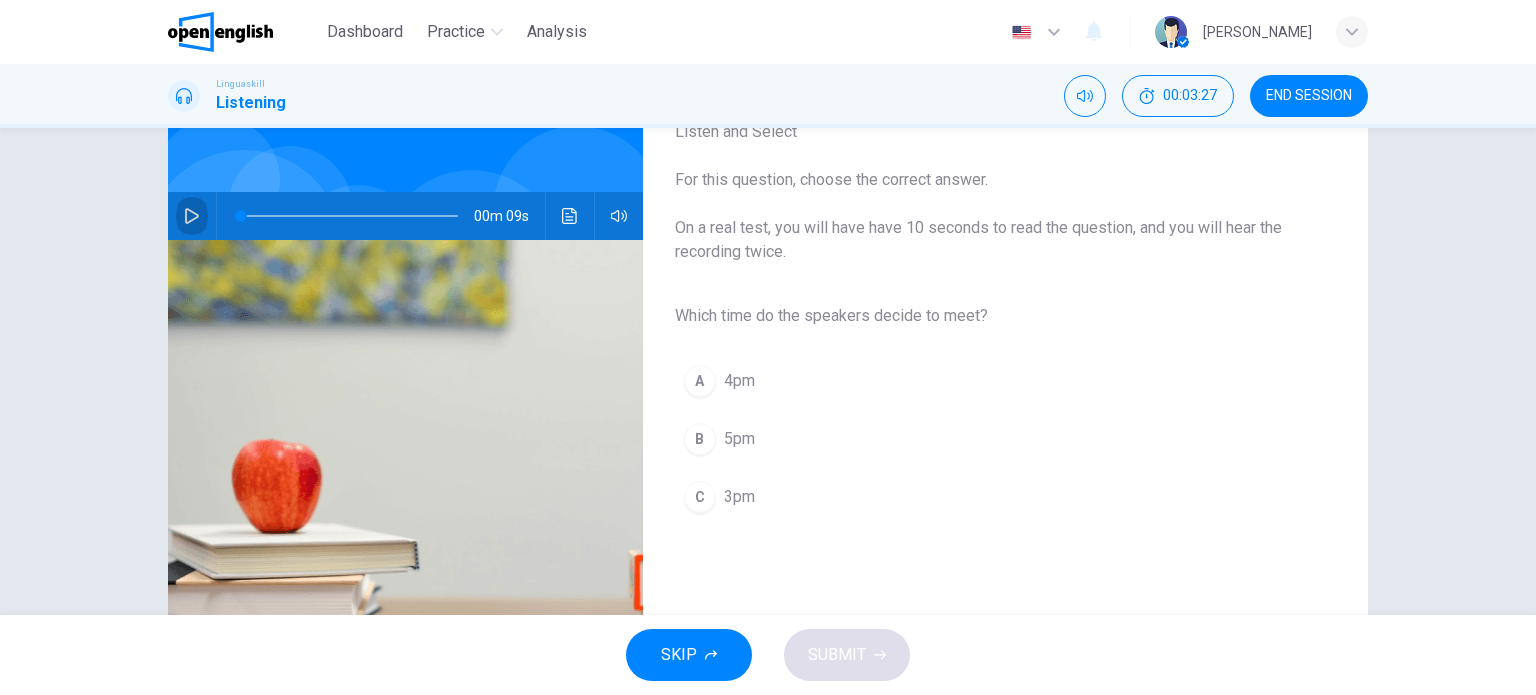 click 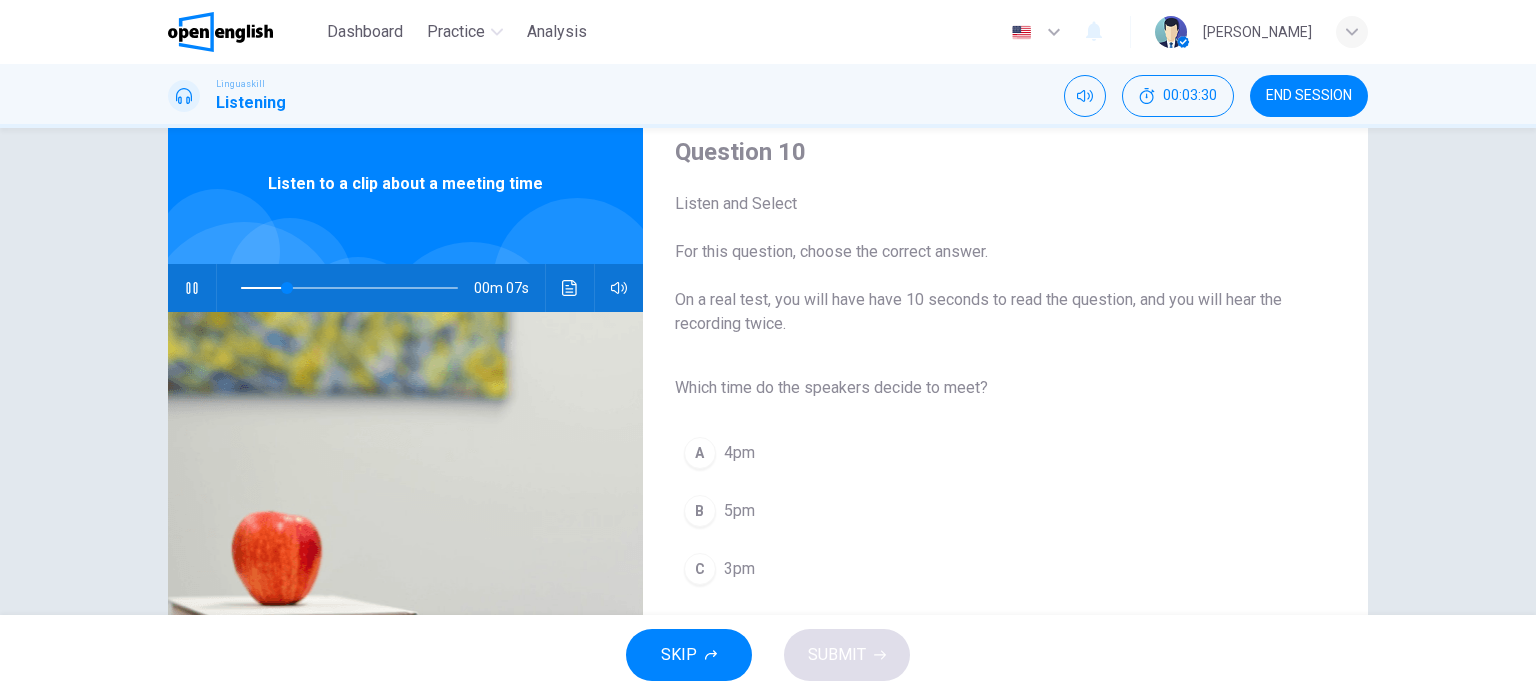 scroll, scrollTop: 62, scrollLeft: 0, axis: vertical 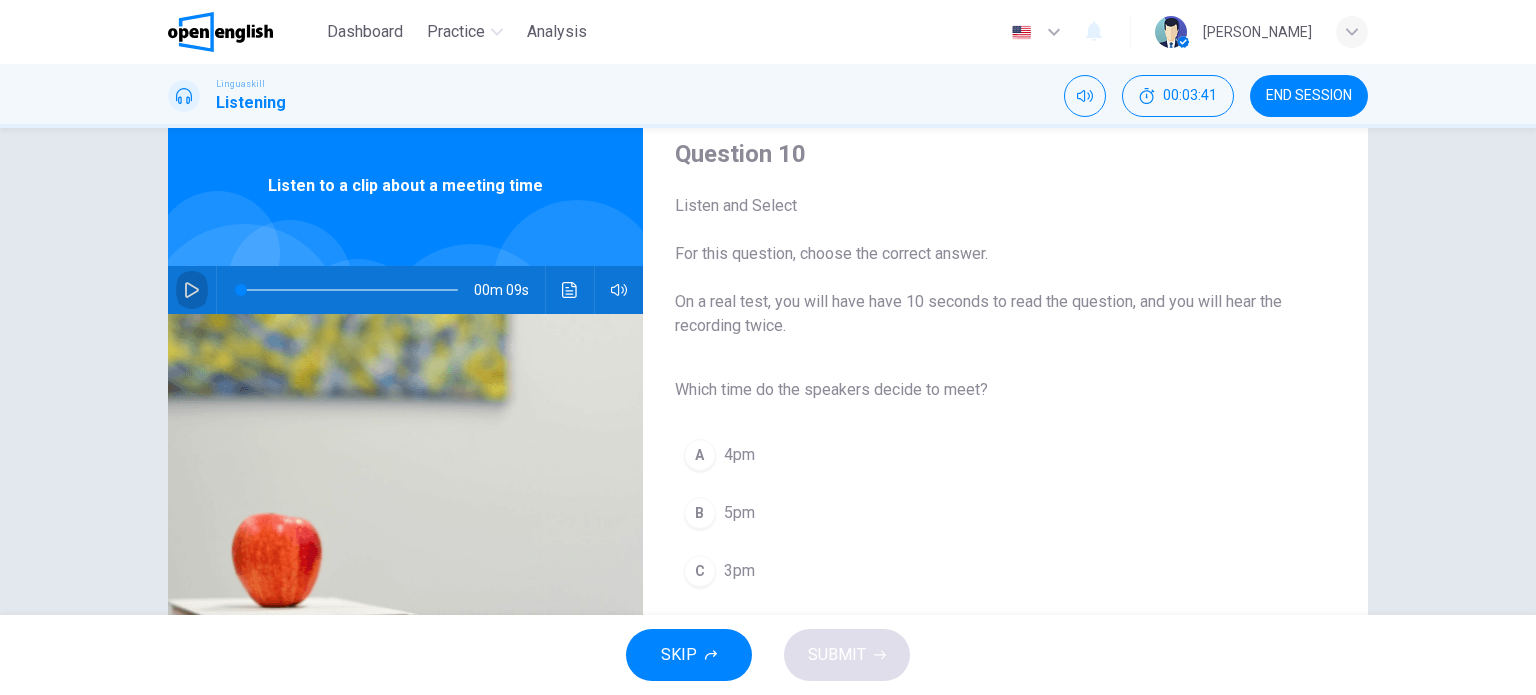 click at bounding box center (192, 290) 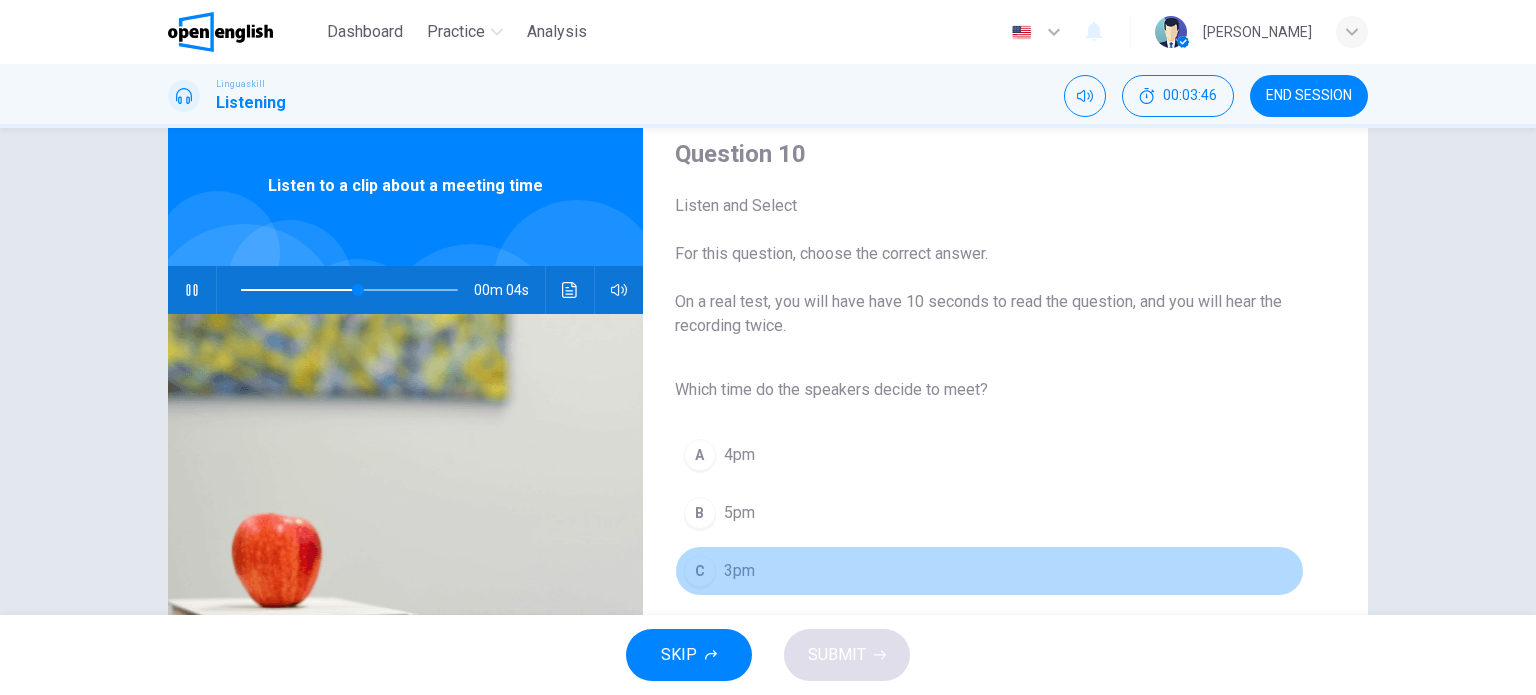 click on "3pm" at bounding box center (739, 571) 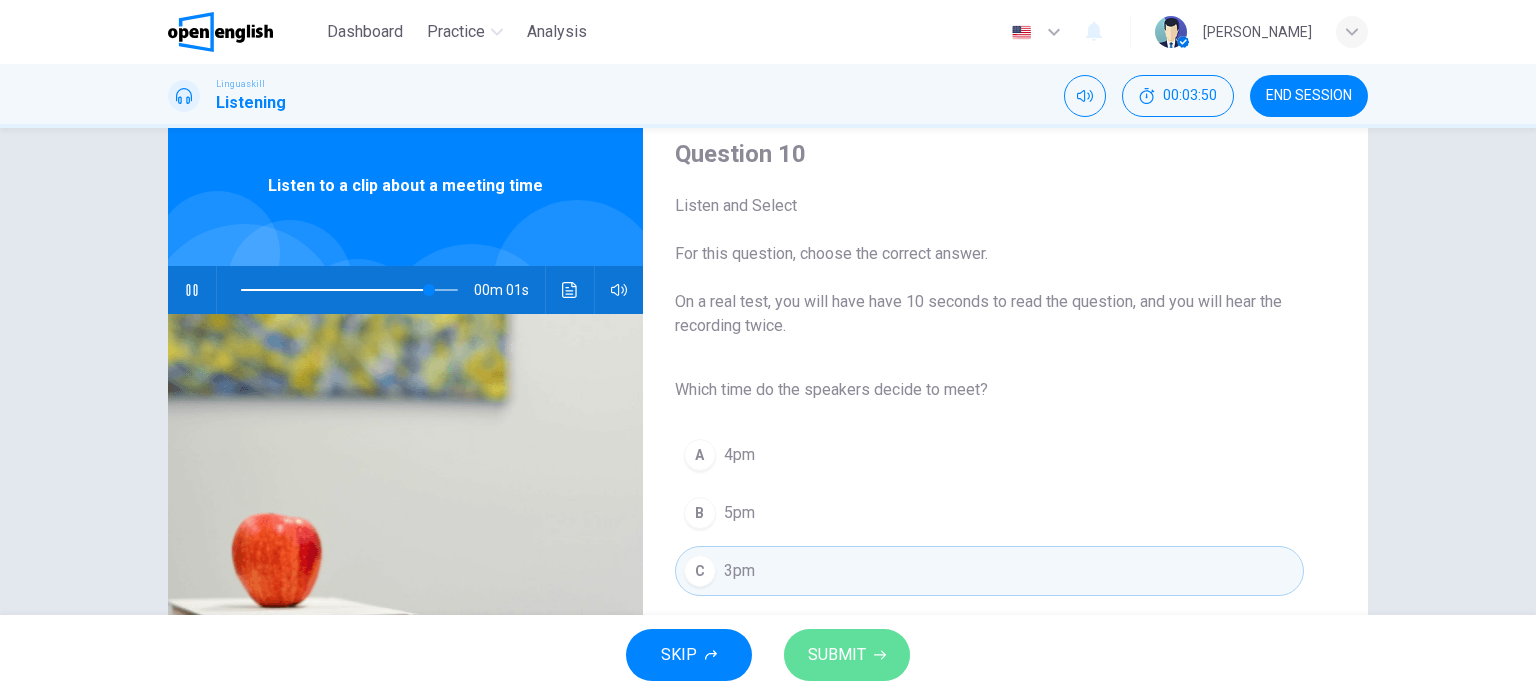 click on "SUBMIT" at bounding box center [847, 655] 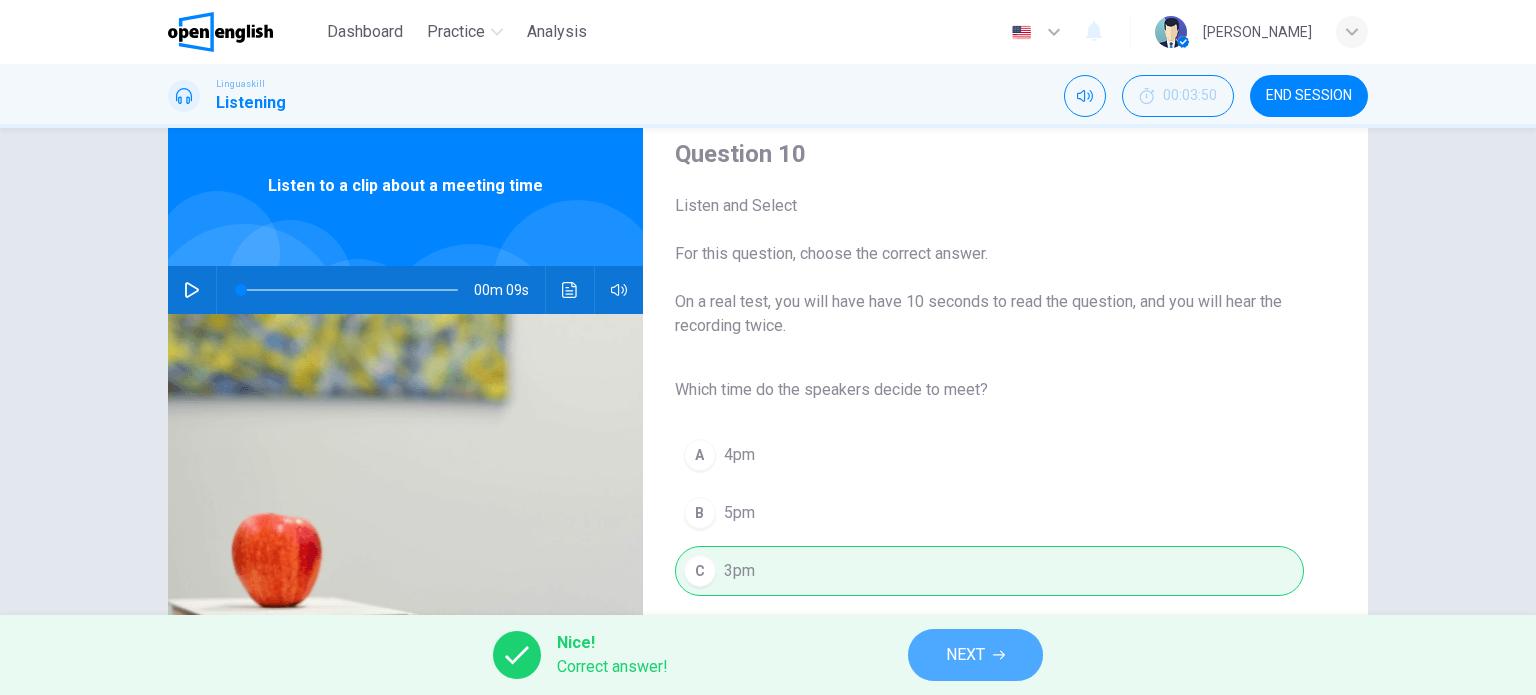 click on "NEXT" at bounding box center (975, 655) 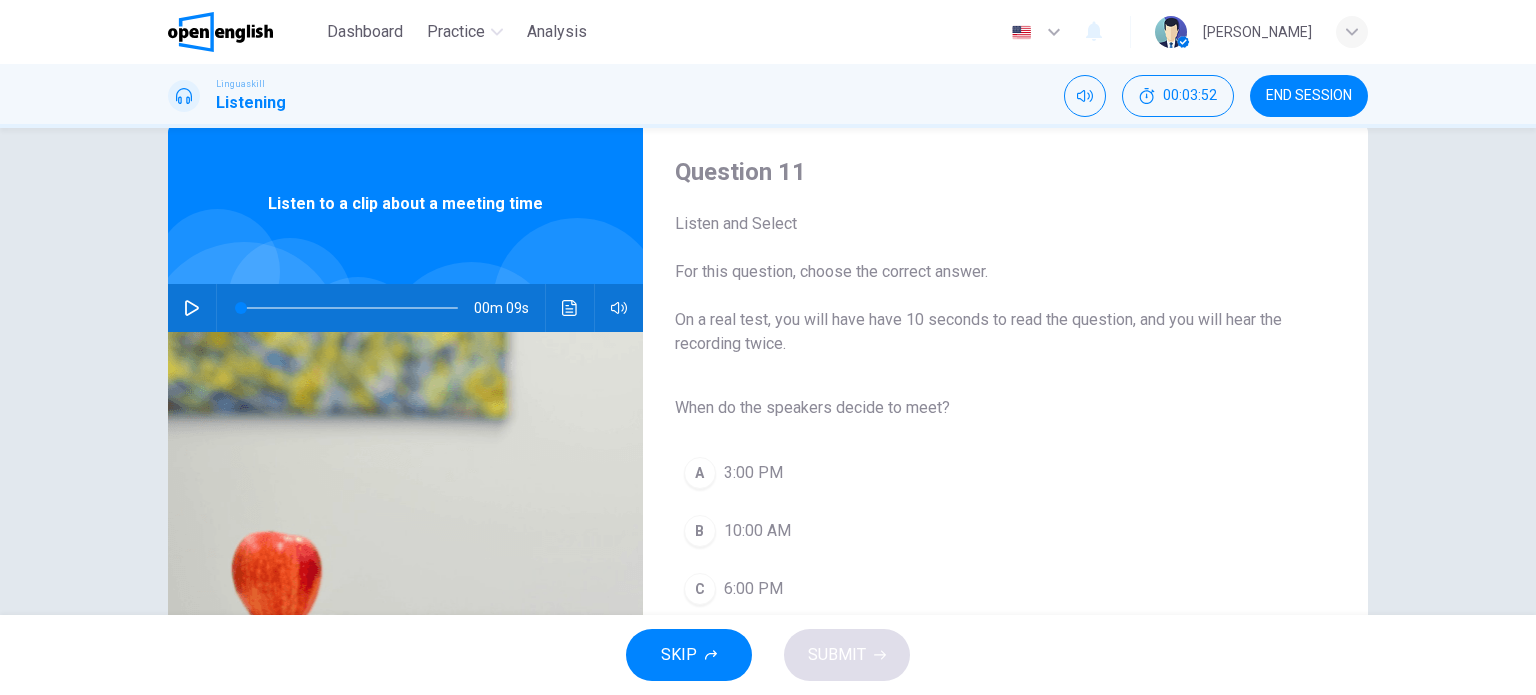 scroll, scrollTop: 42, scrollLeft: 0, axis: vertical 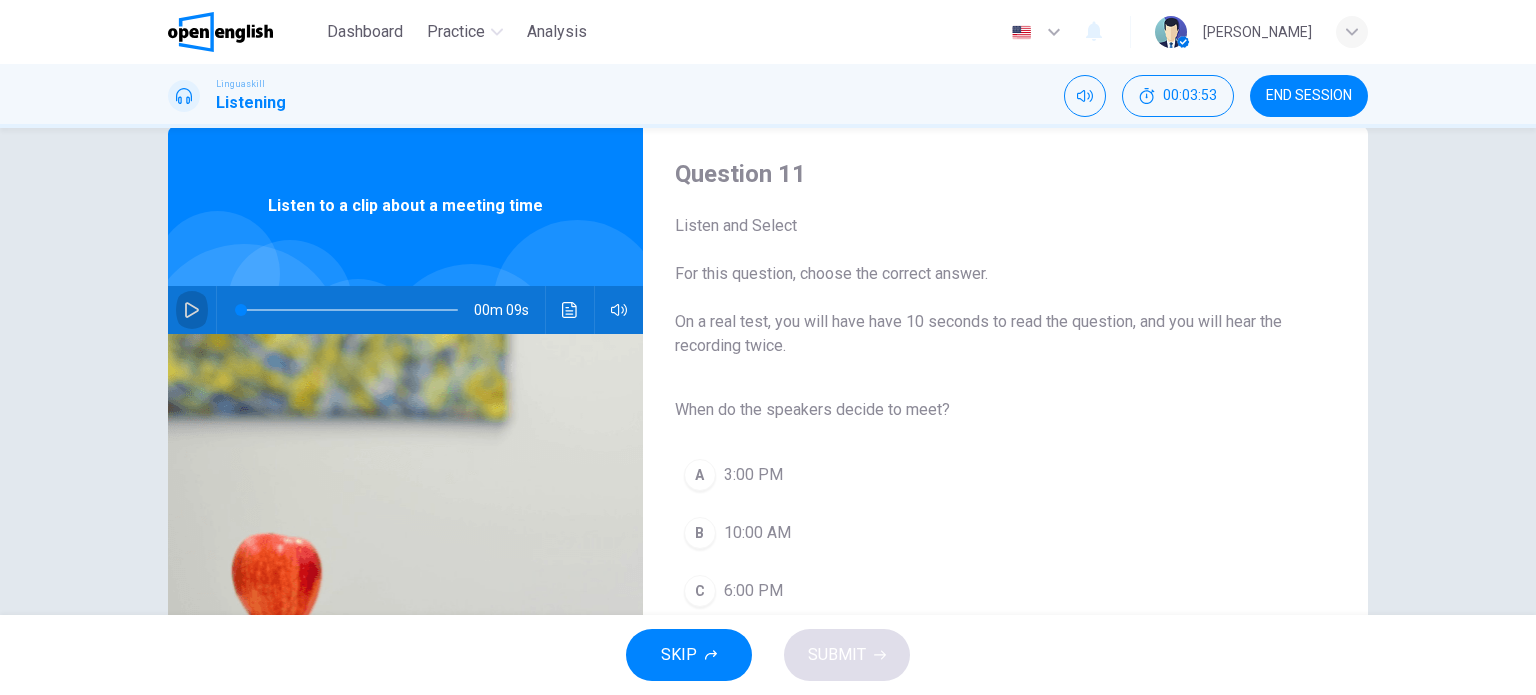 click 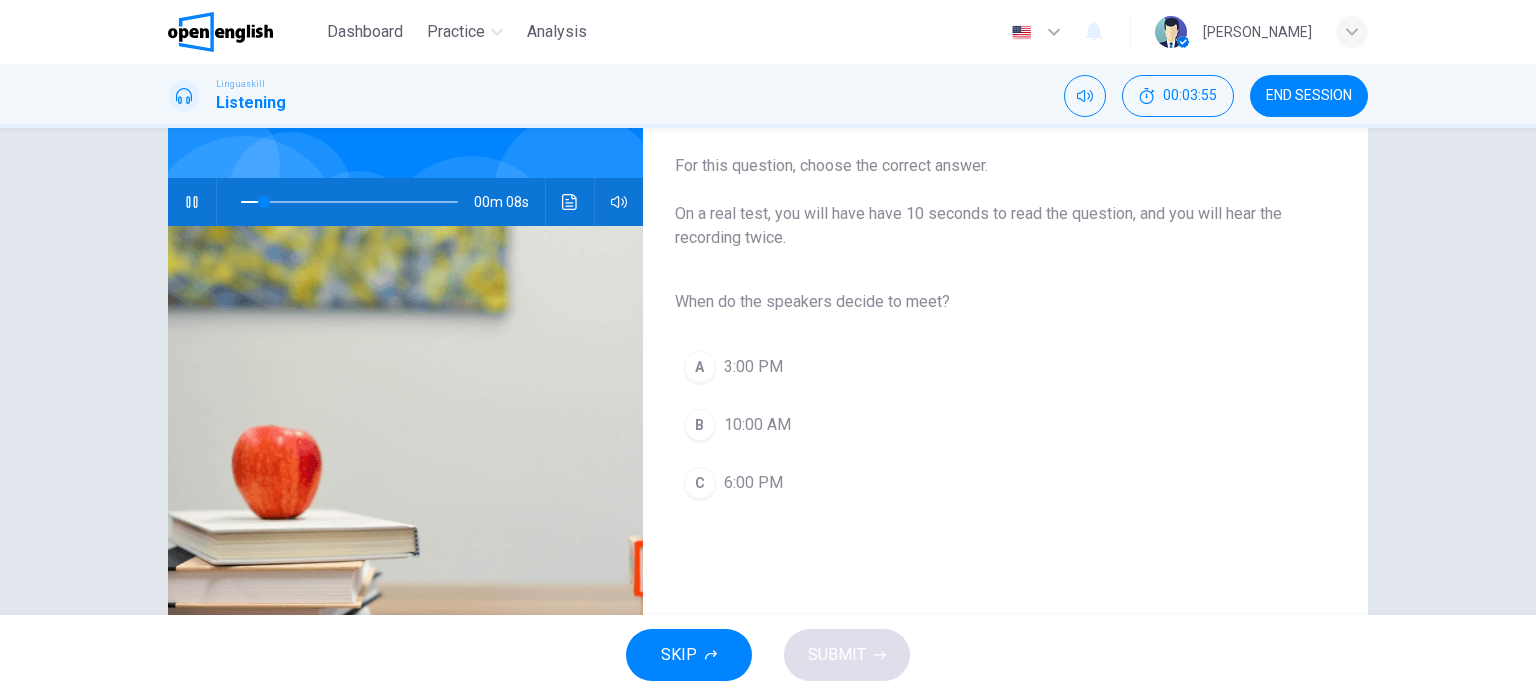 scroll, scrollTop: 151, scrollLeft: 0, axis: vertical 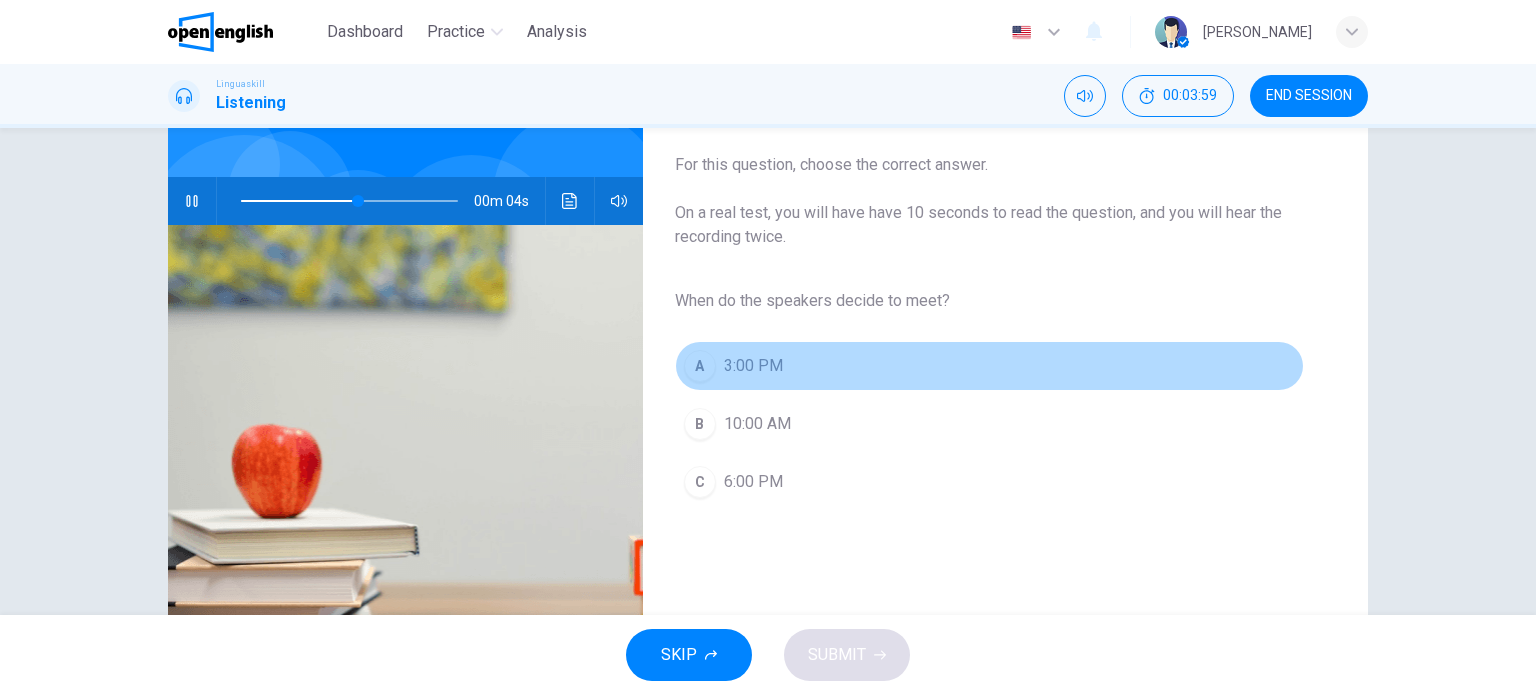 click on "A" at bounding box center [700, 366] 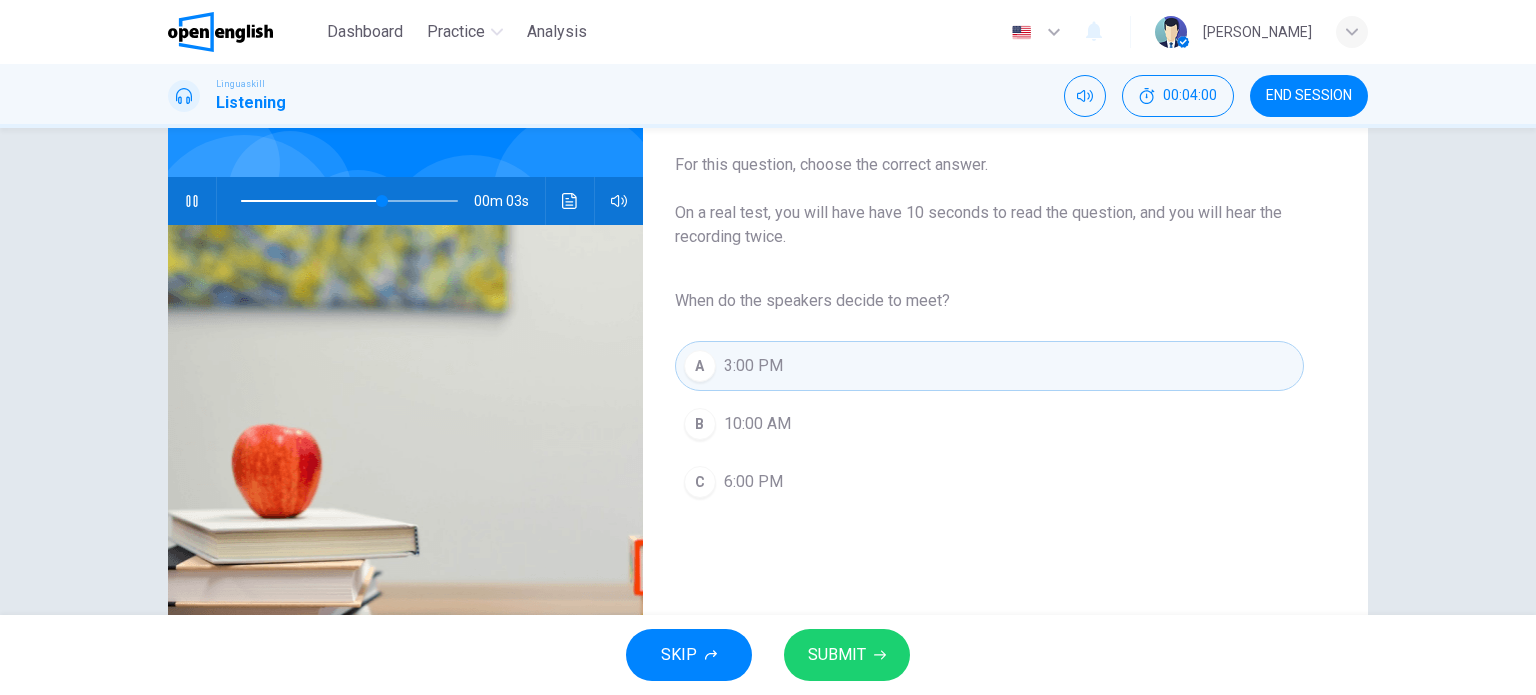 click on "SUBMIT" at bounding box center [837, 655] 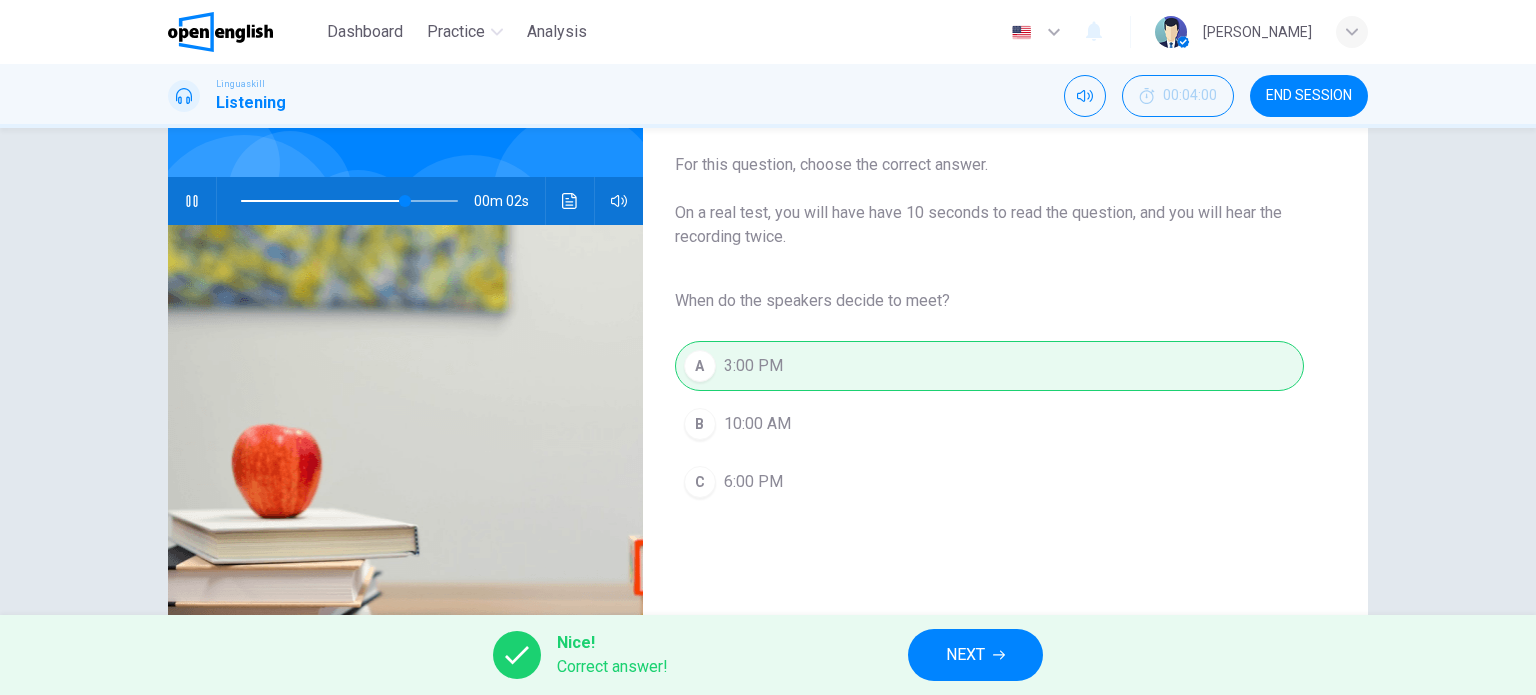 type on "**" 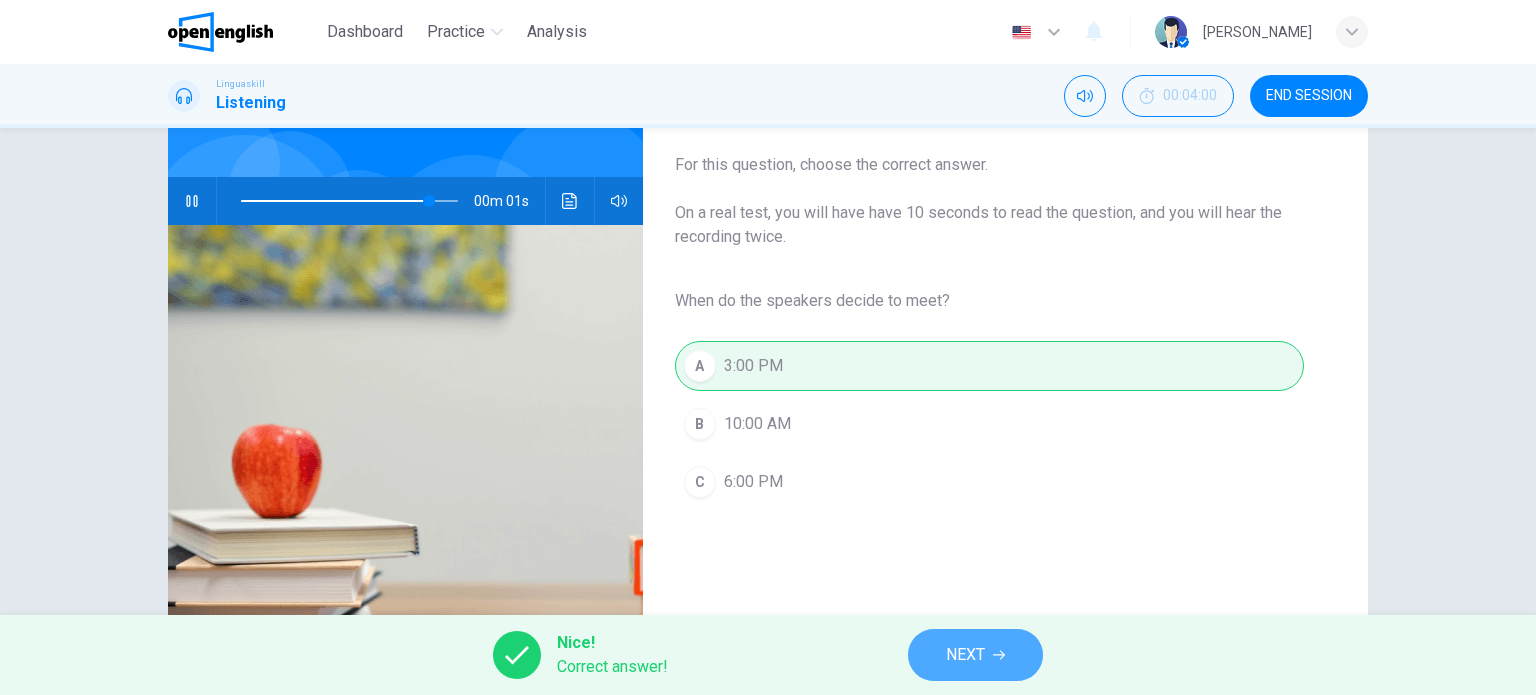 click on "NEXT" at bounding box center [965, 655] 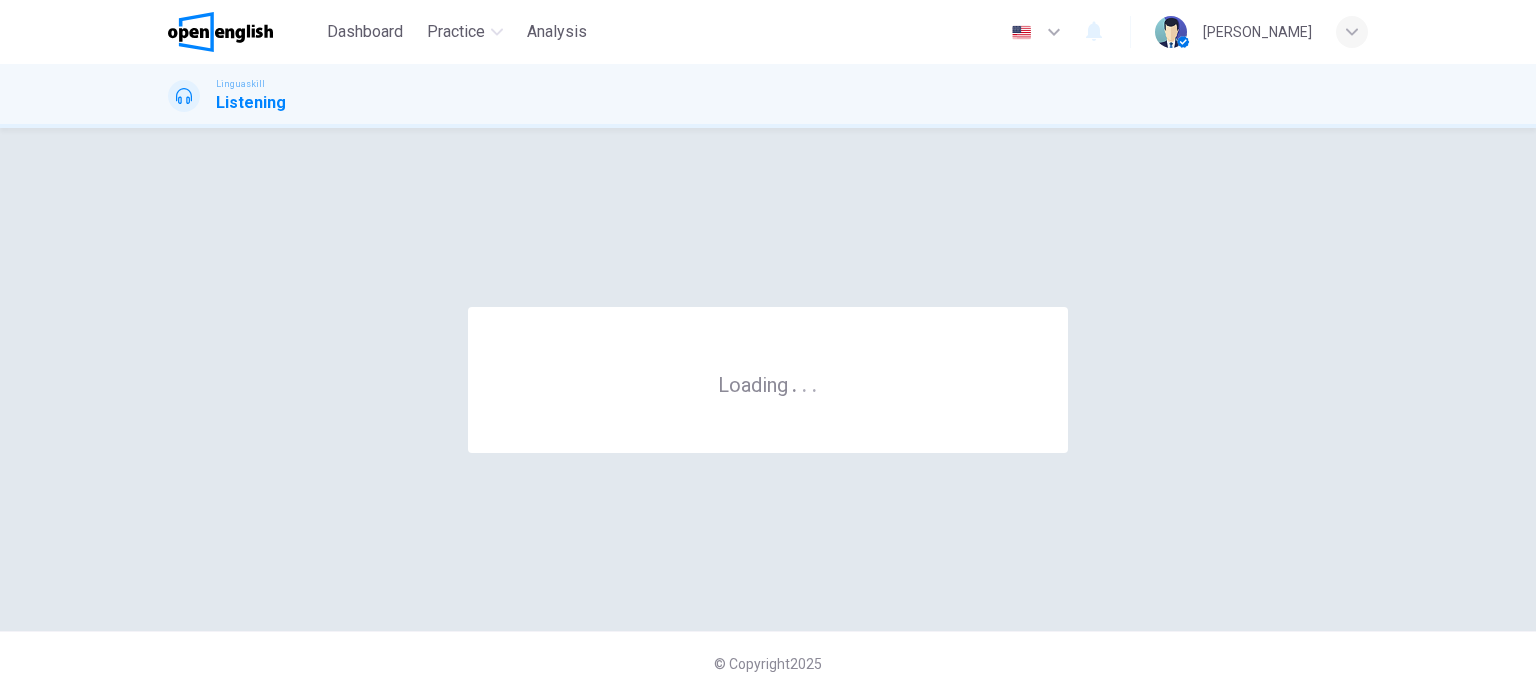 scroll, scrollTop: 0, scrollLeft: 0, axis: both 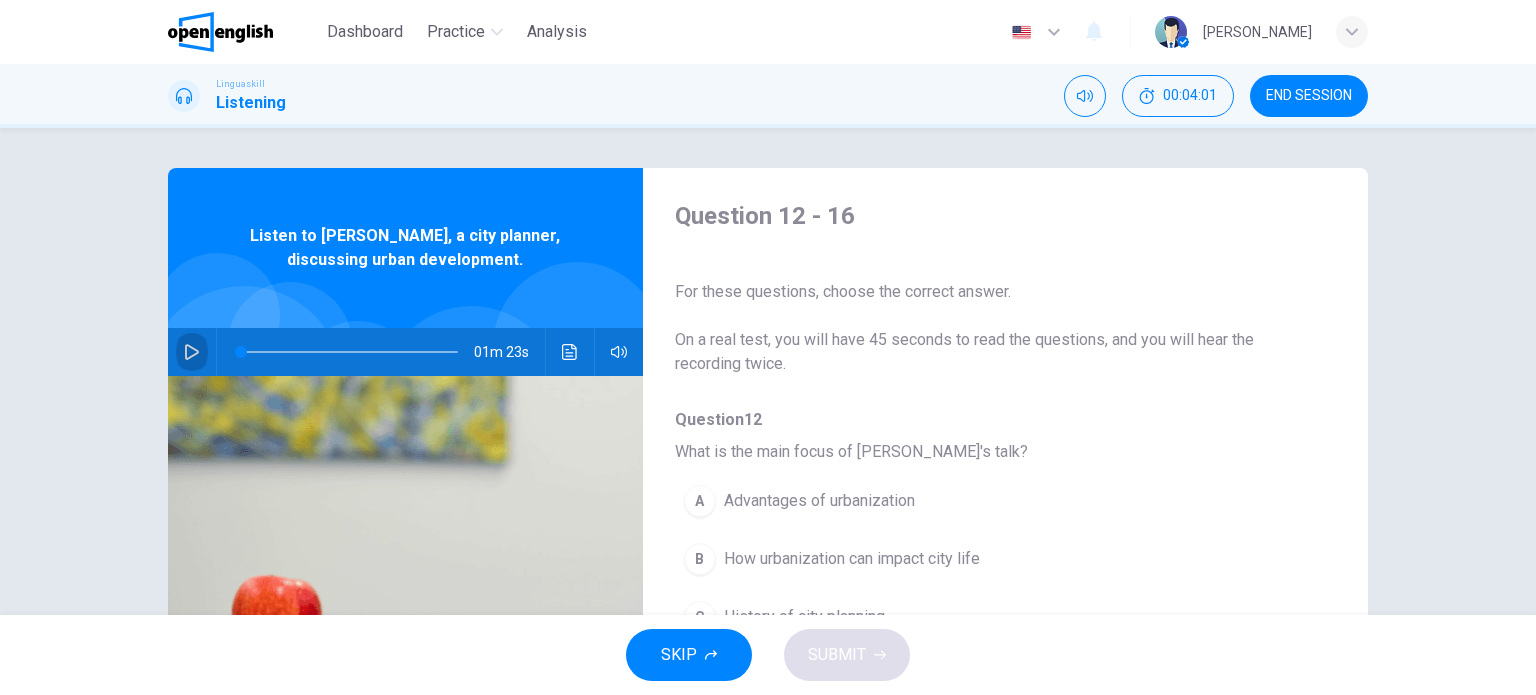 click 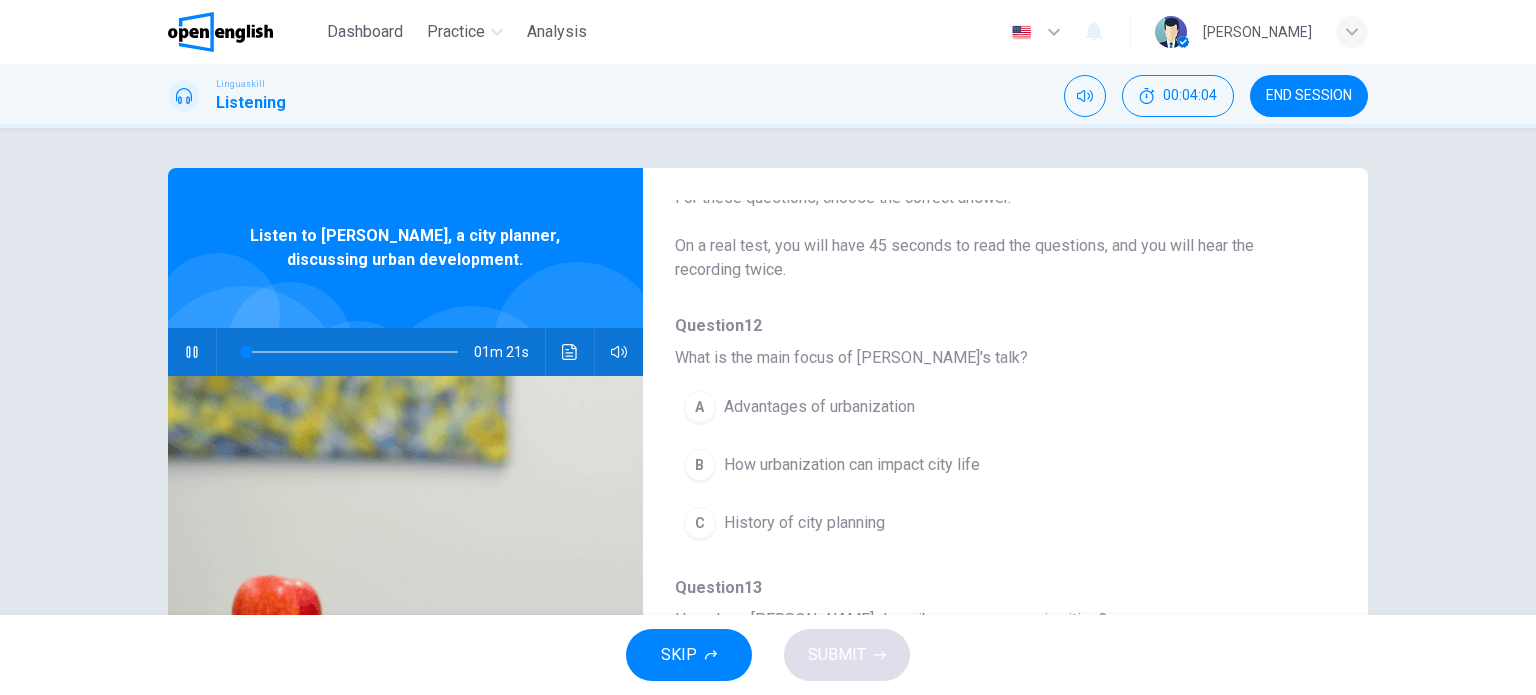 scroll, scrollTop: 92, scrollLeft: 0, axis: vertical 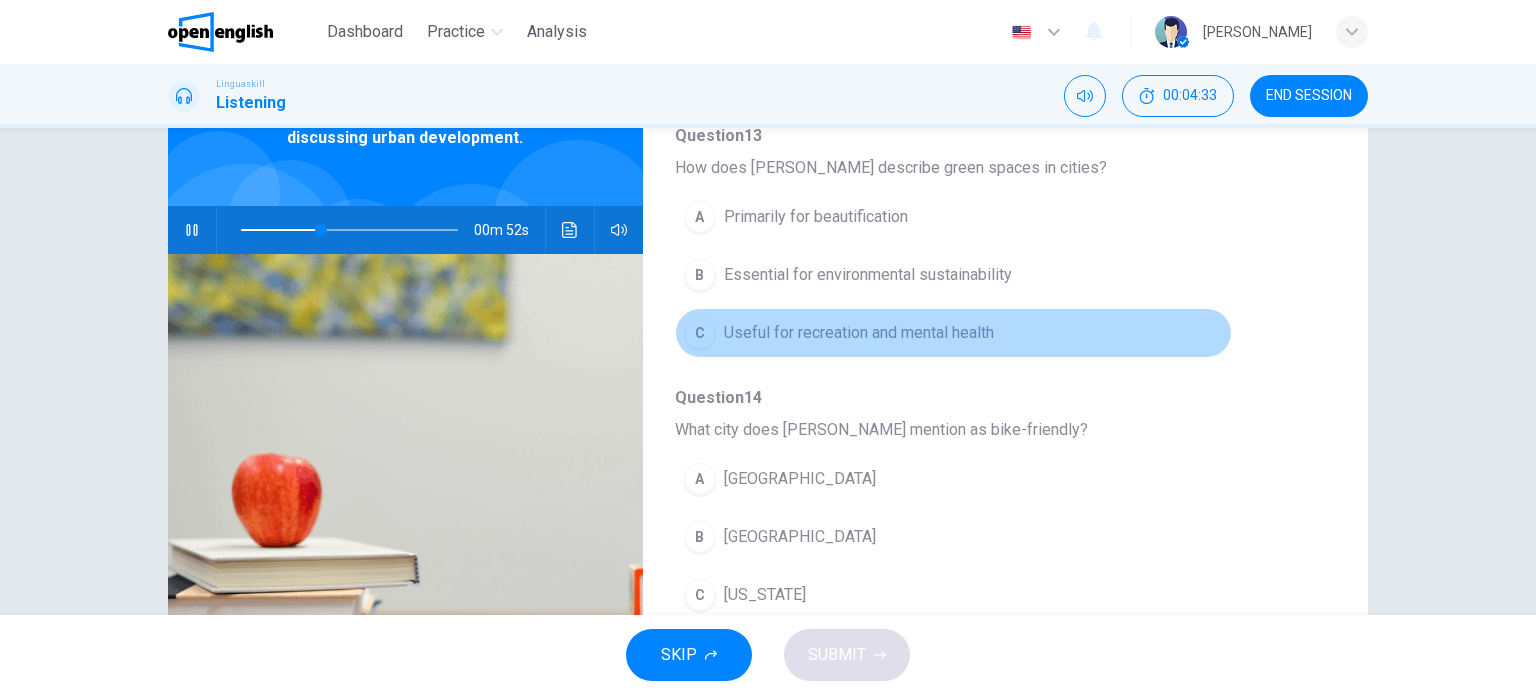 click on "Useful for recreation and mental health" at bounding box center (859, 333) 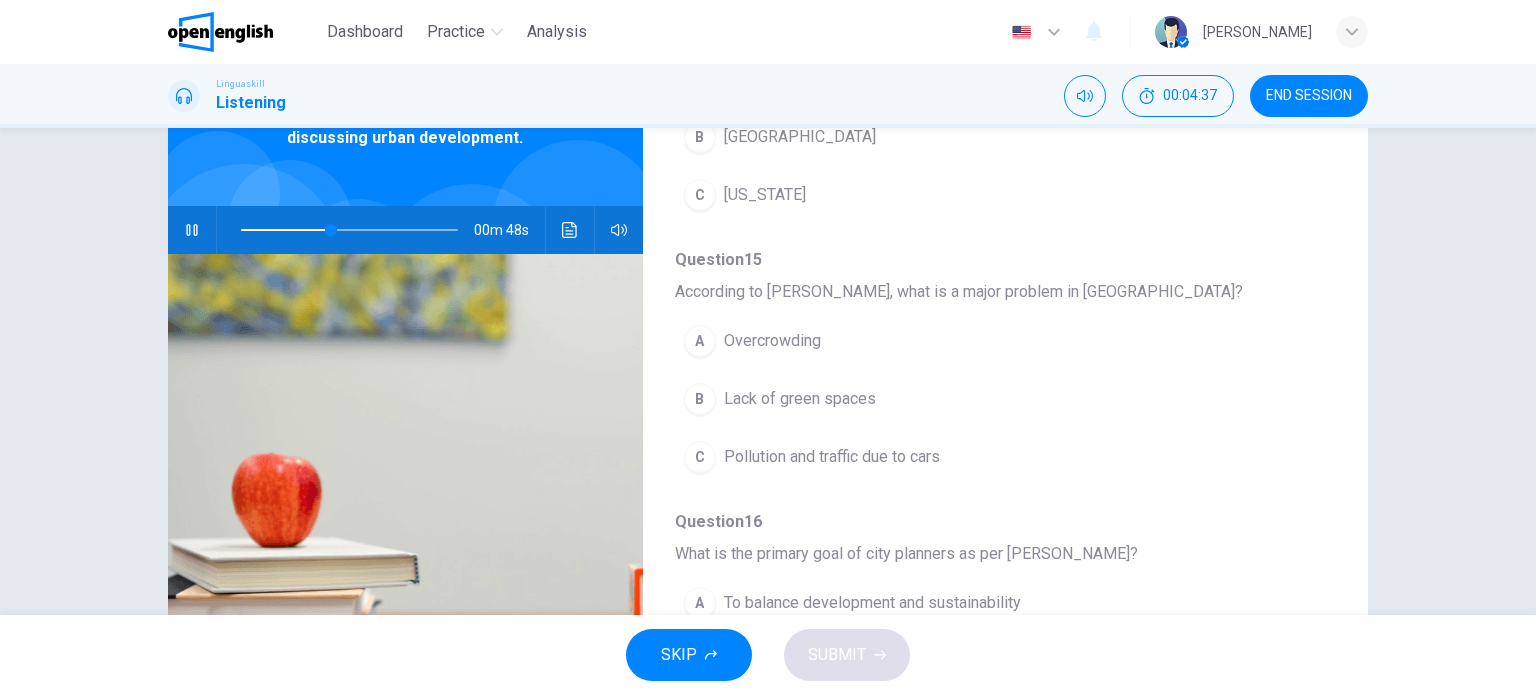 scroll, scrollTop: 856, scrollLeft: 0, axis: vertical 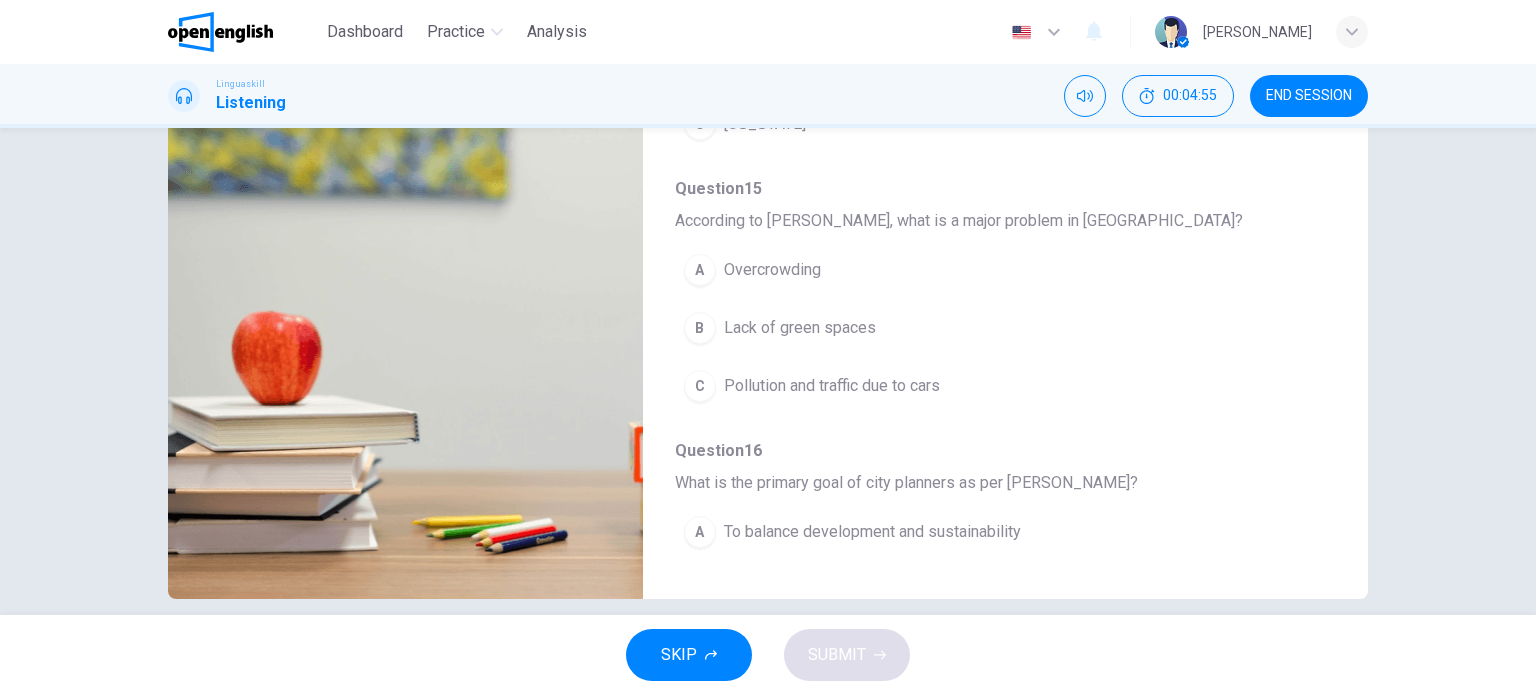 click on "Pollution and traffic due to cars" at bounding box center (832, 386) 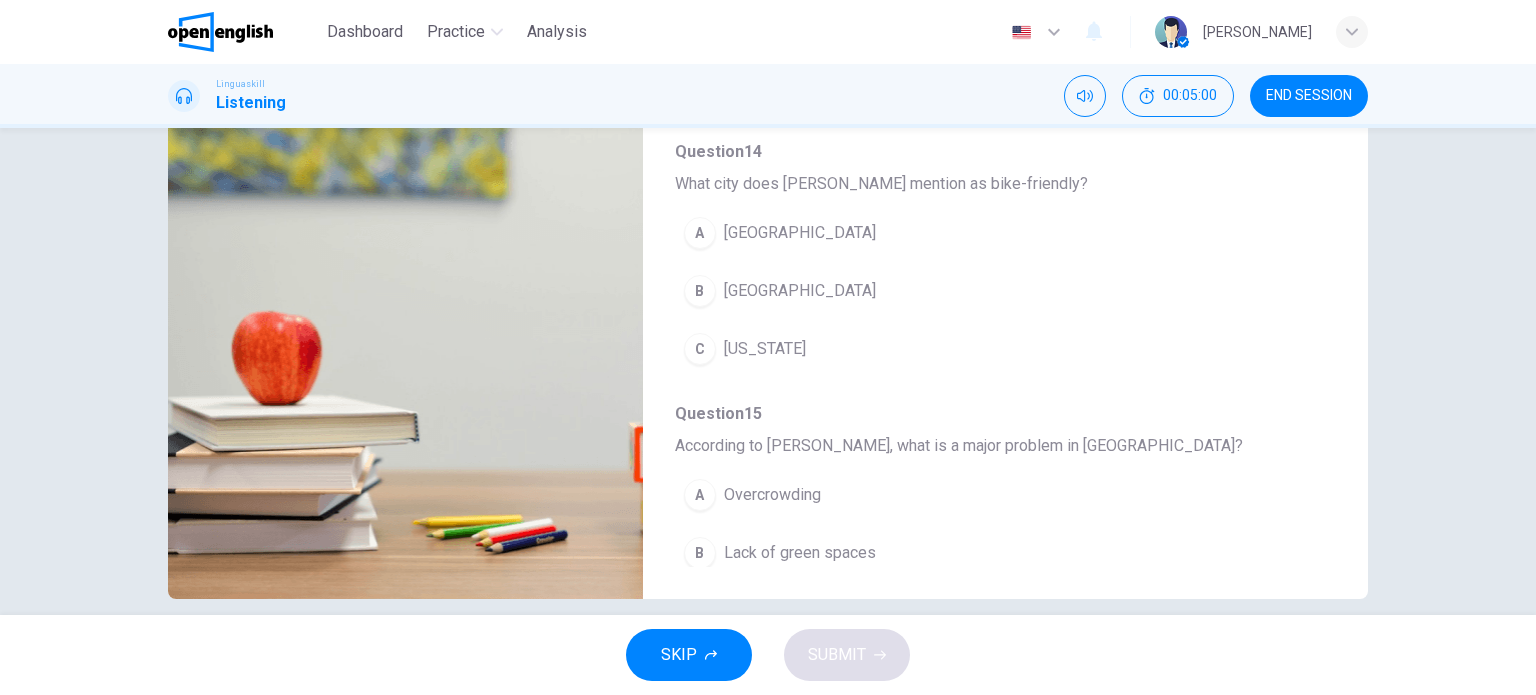 scroll, scrollTop: 520, scrollLeft: 0, axis: vertical 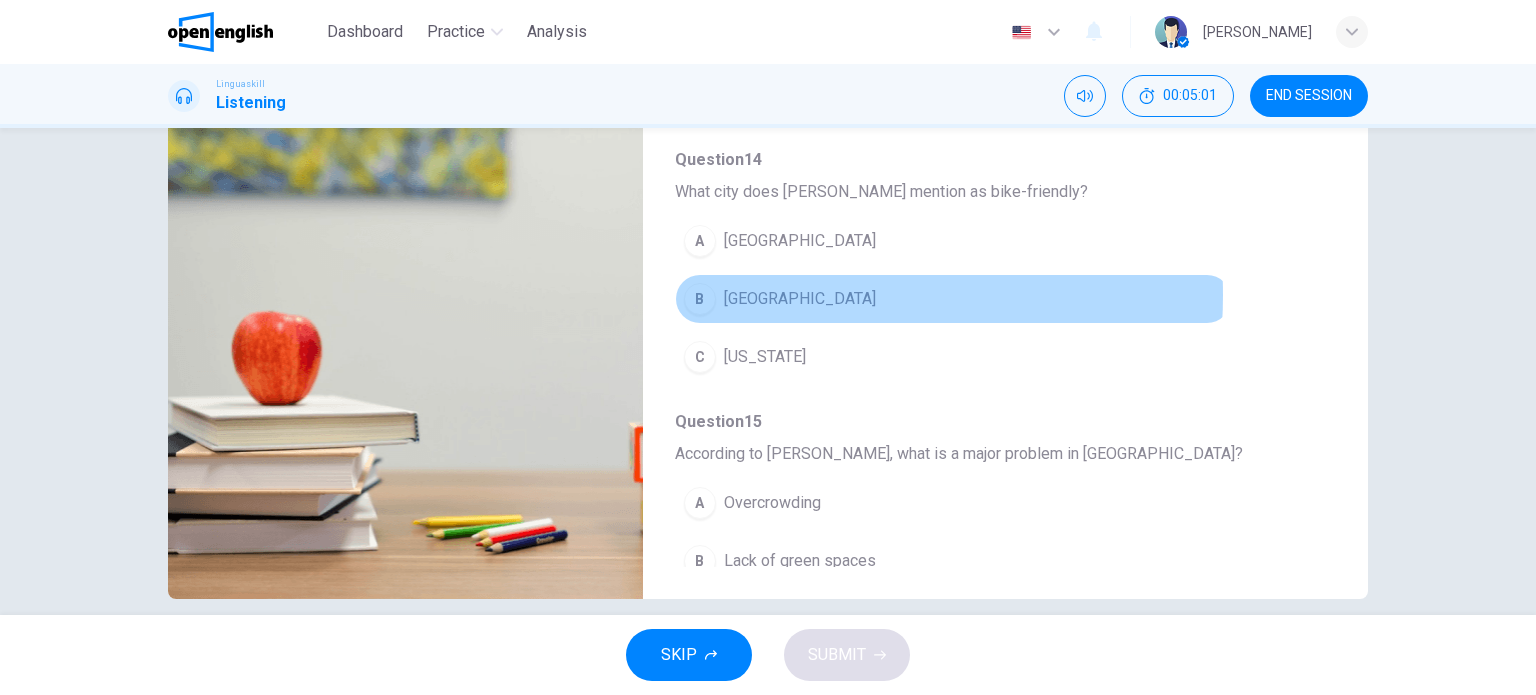 click on "[GEOGRAPHIC_DATA]" at bounding box center (800, 299) 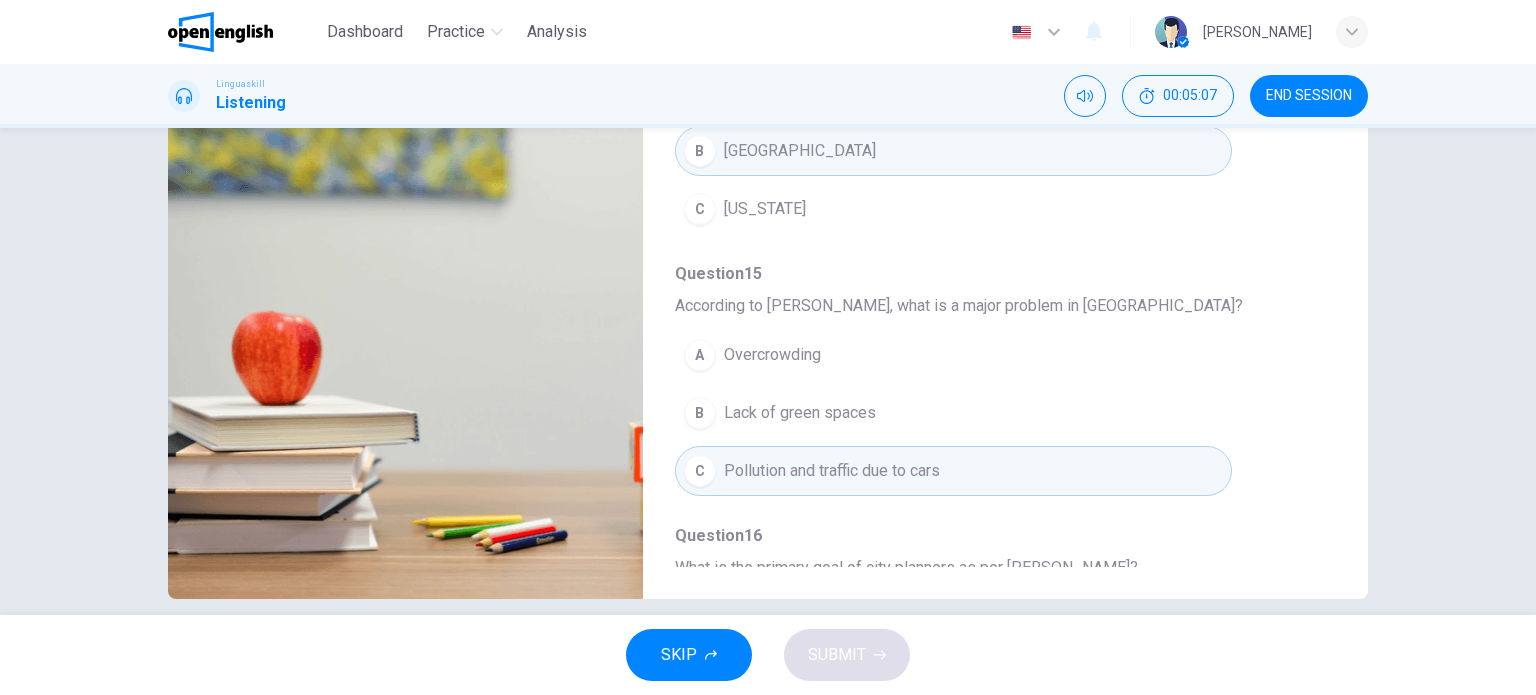 scroll, scrollTop: 856, scrollLeft: 0, axis: vertical 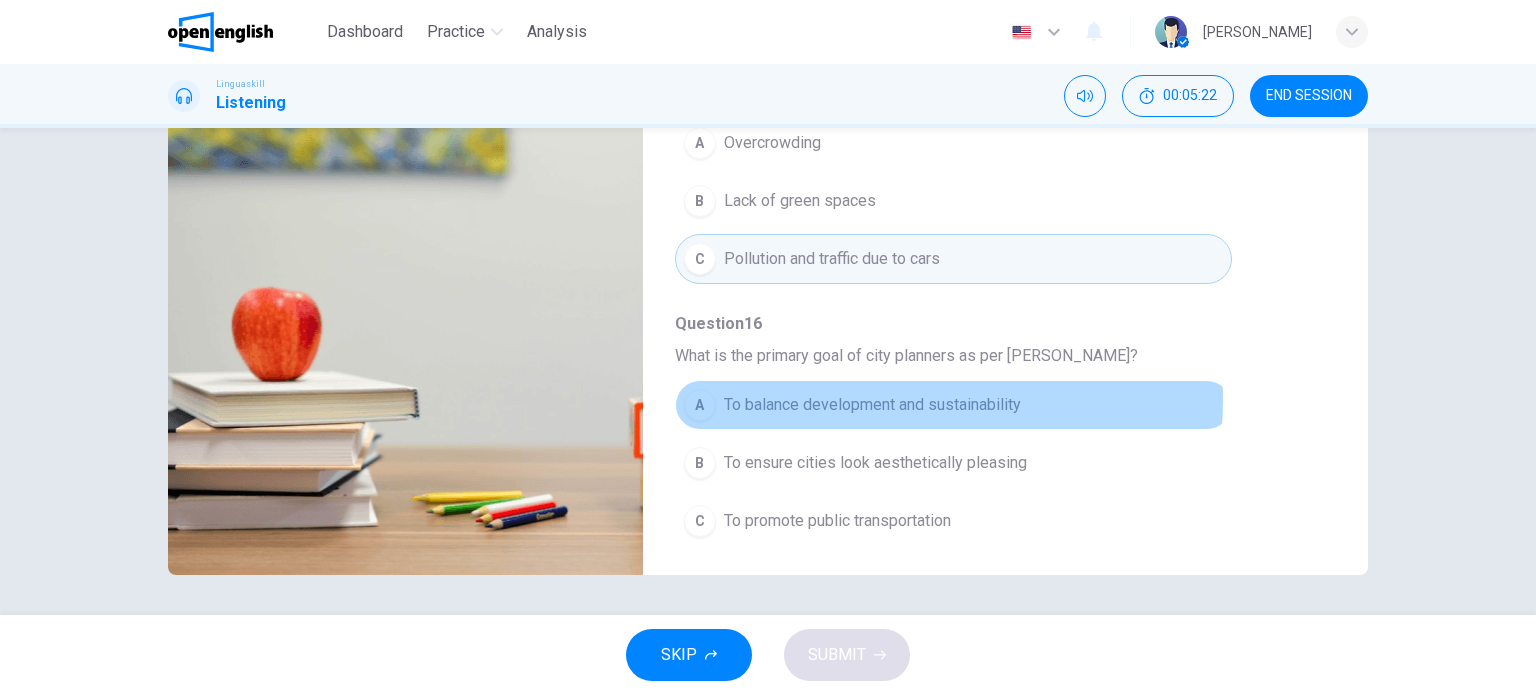 click on "To balance development and sustainability" at bounding box center (872, 405) 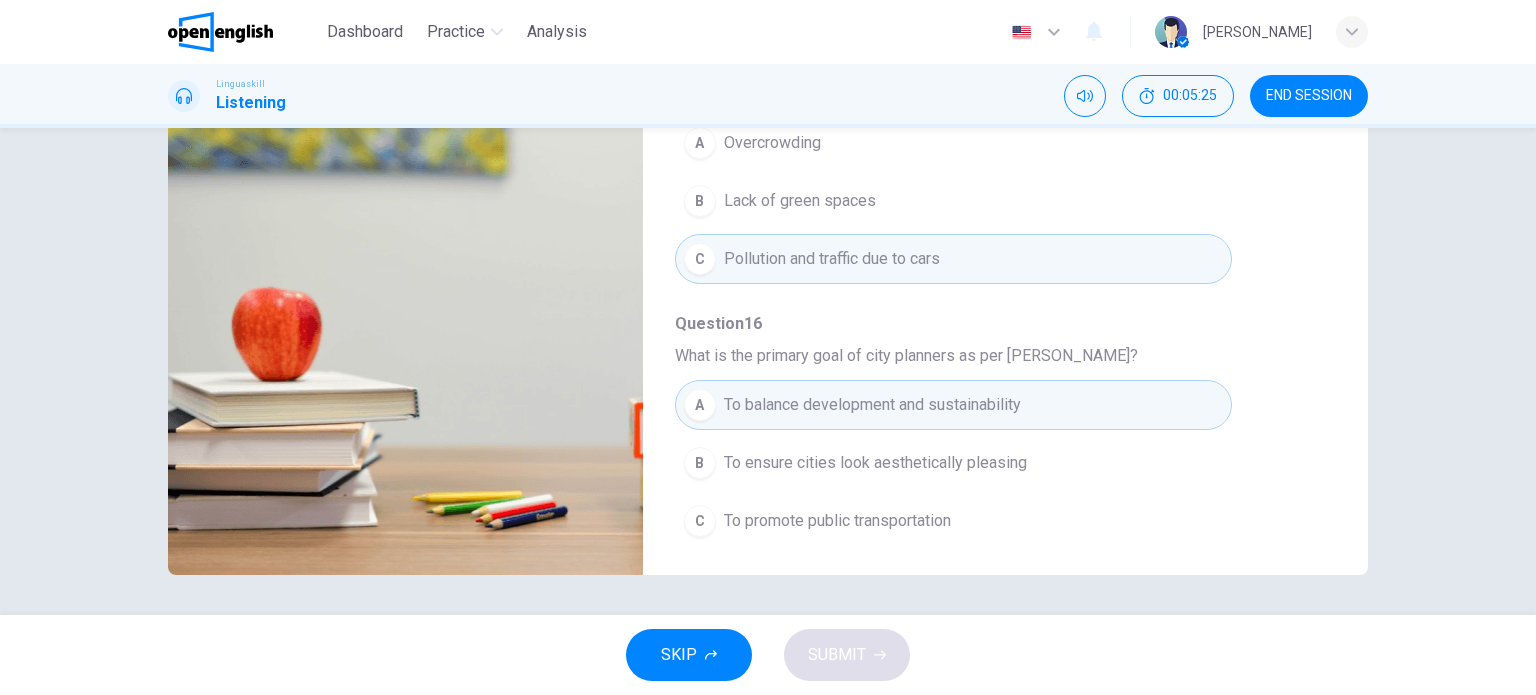 scroll, scrollTop: 276, scrollLeft: 0, axis: vertical 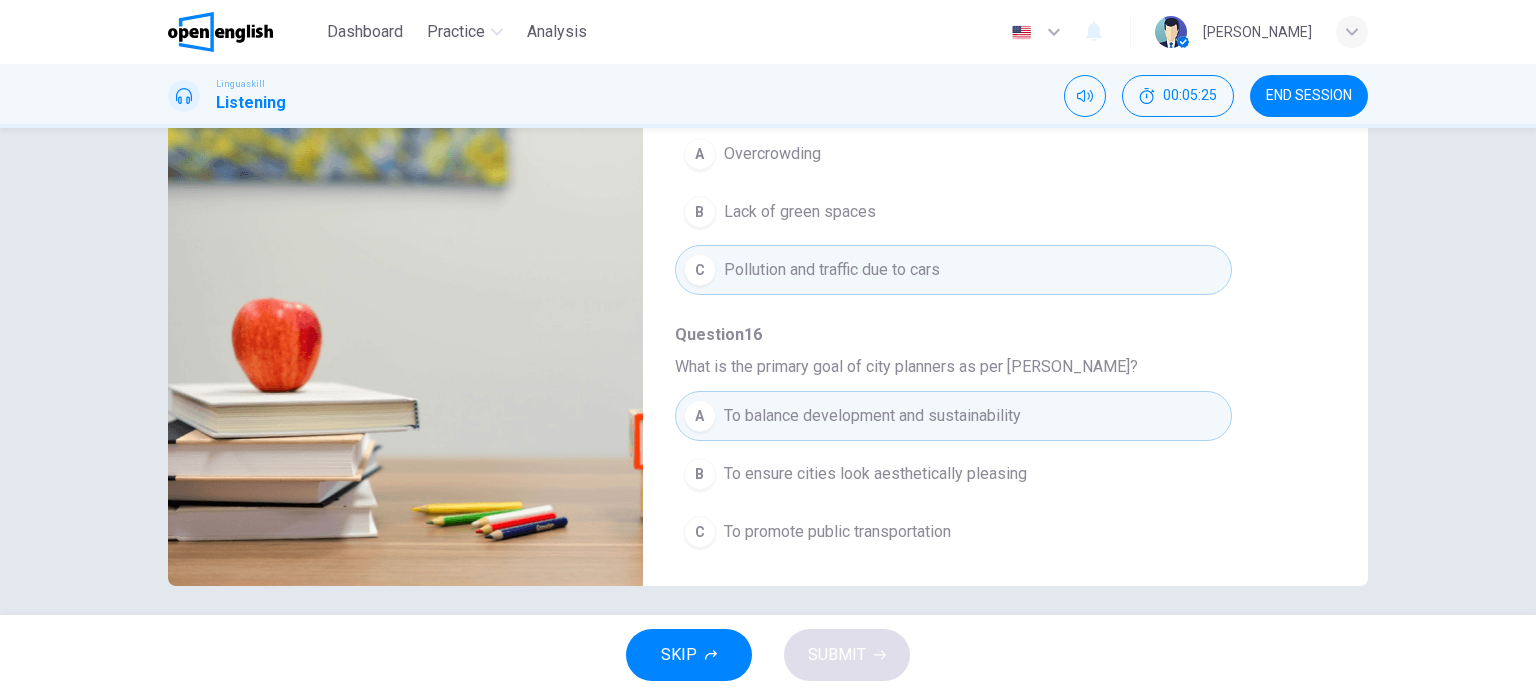 type on "*" 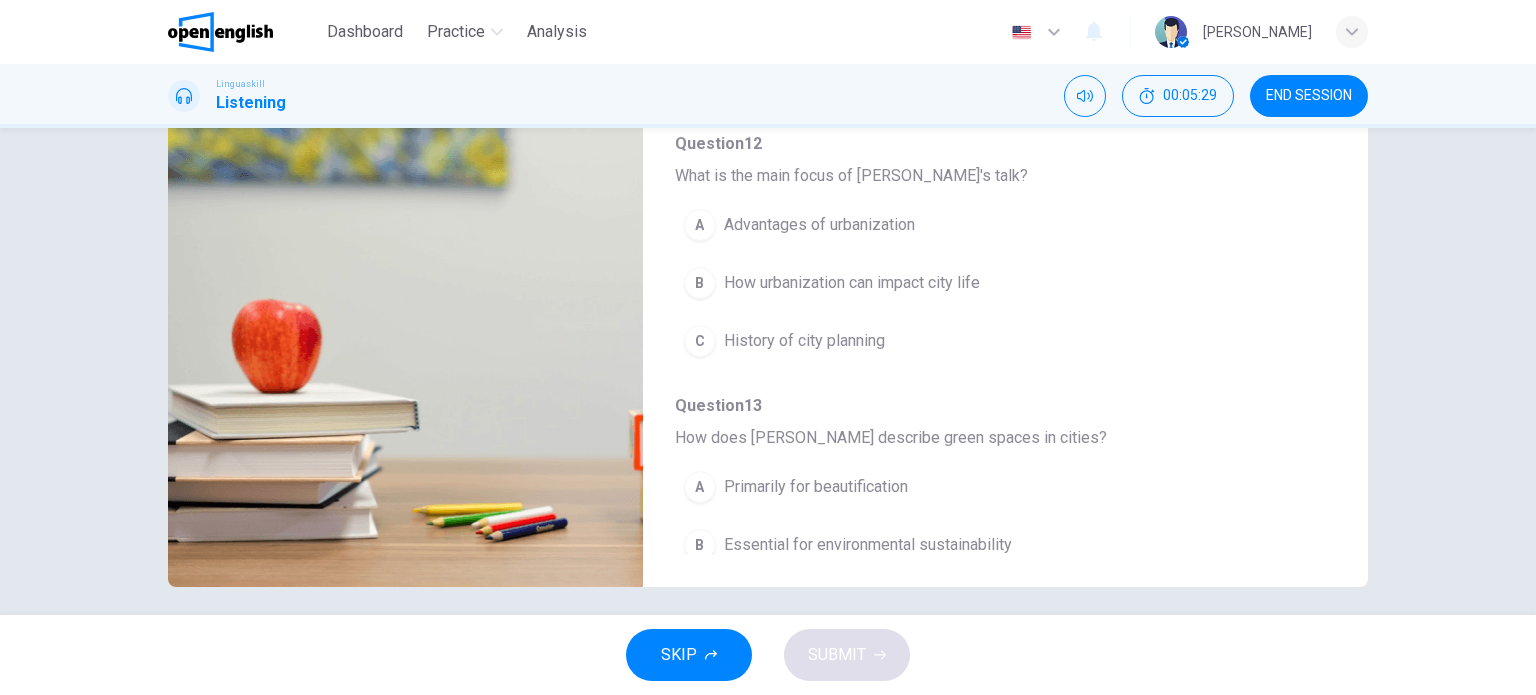 scroll, scrollTop: 0, scrollLeft: 0, axis: both 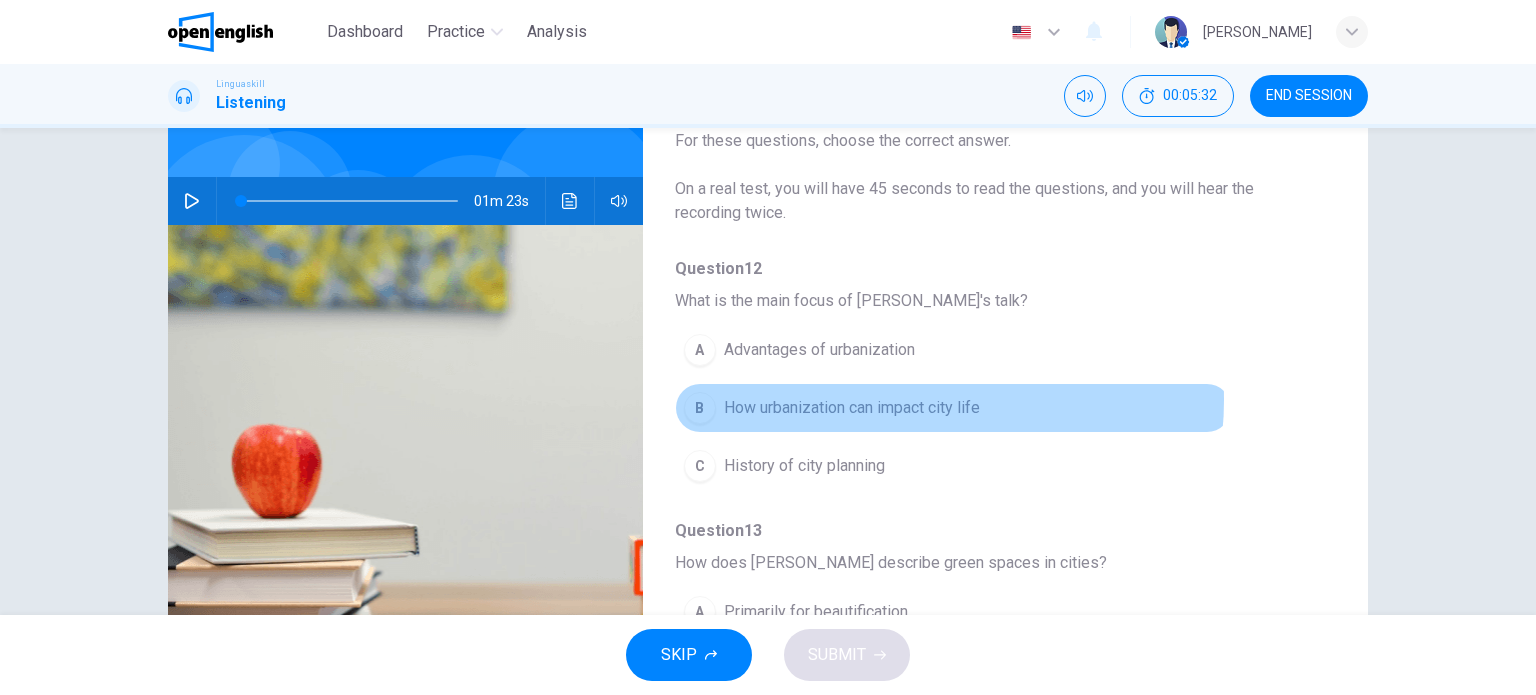 click on "How urbanization can impact city life" at bounding box center (852, 408) 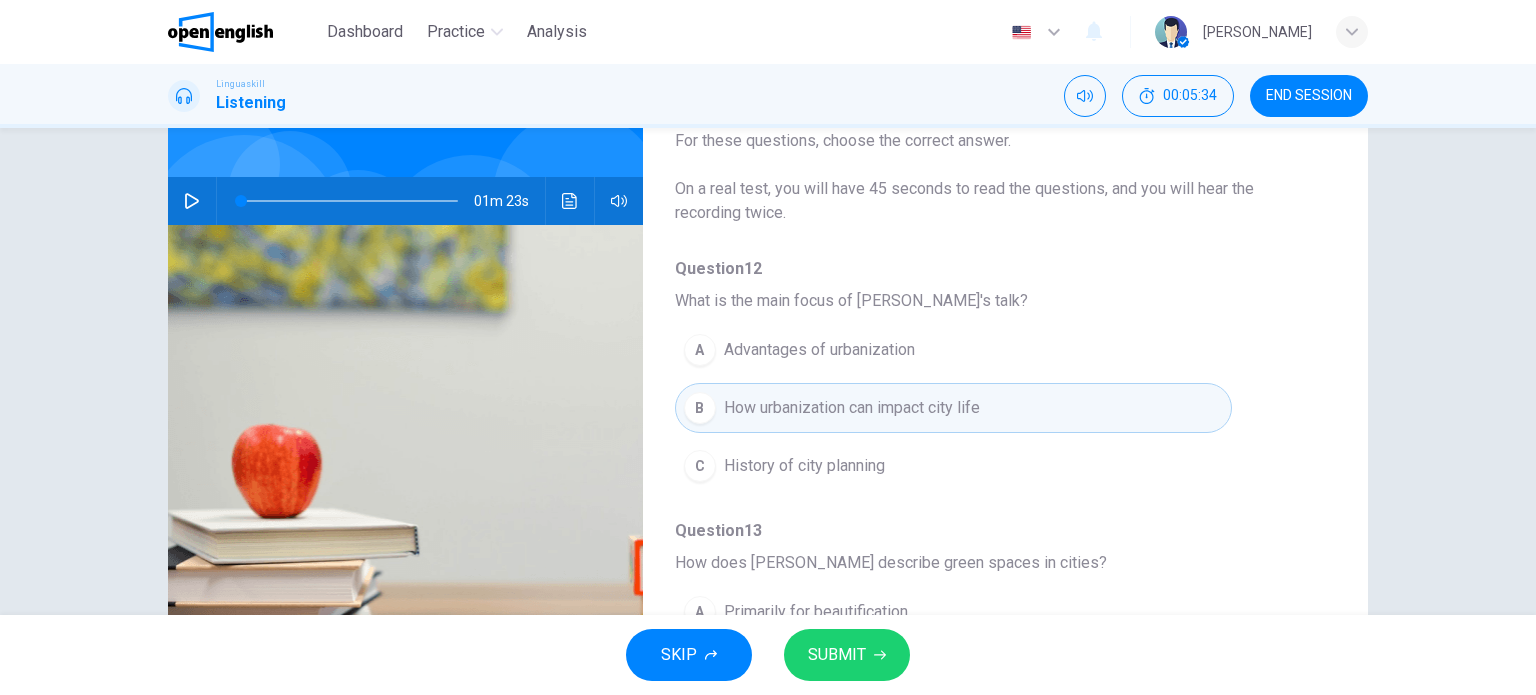 click on "SUBMIT" at bounding box center (837, 655) 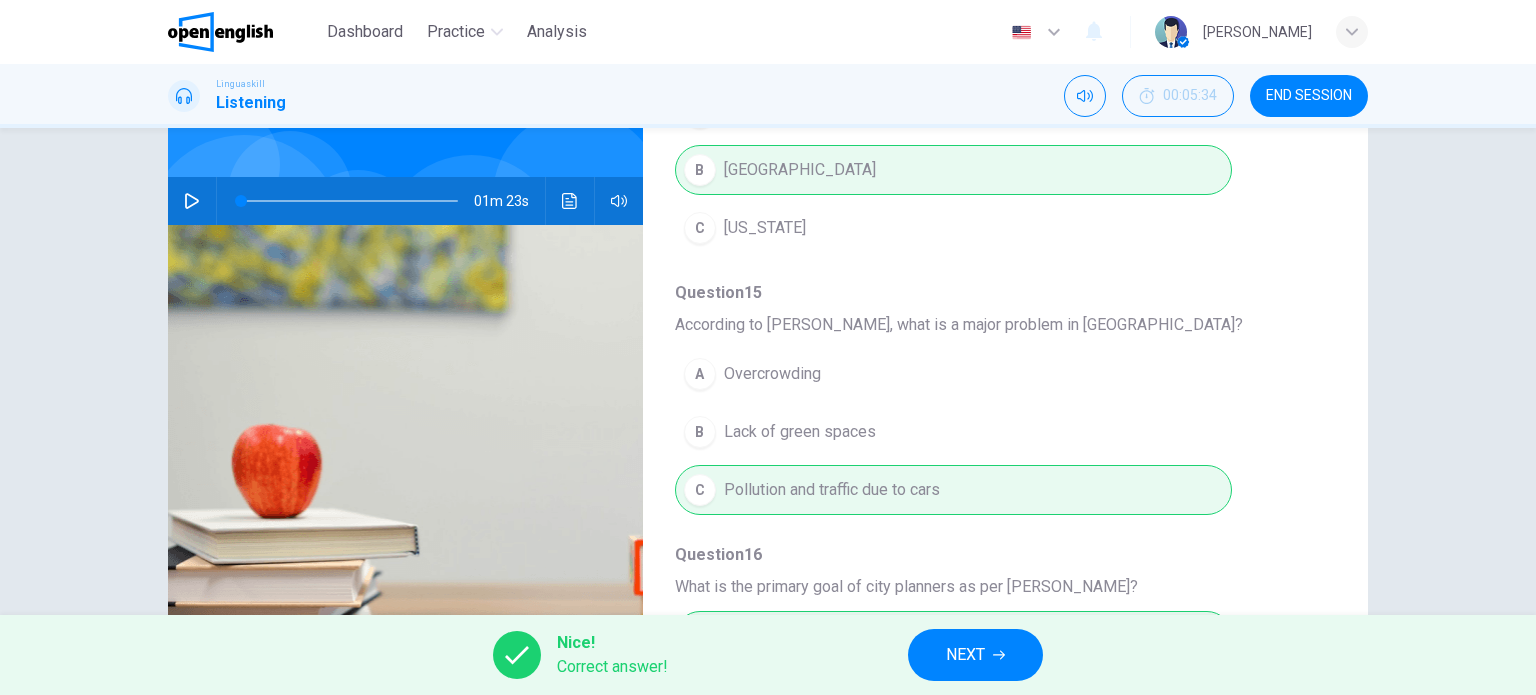 scroll, scrollTop: 856, scrollLeft: 0, axis: vertical 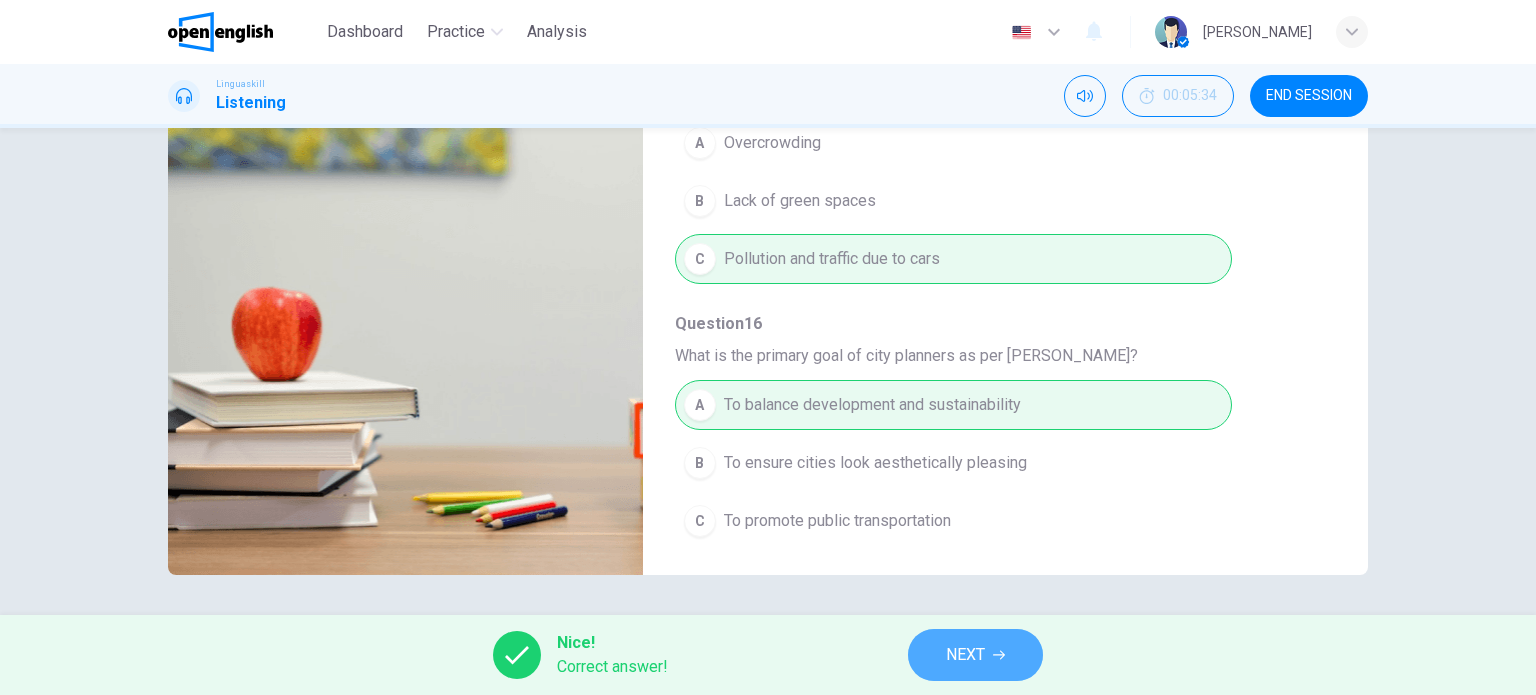 click on "NEXT" at bounding box center [975, 655] 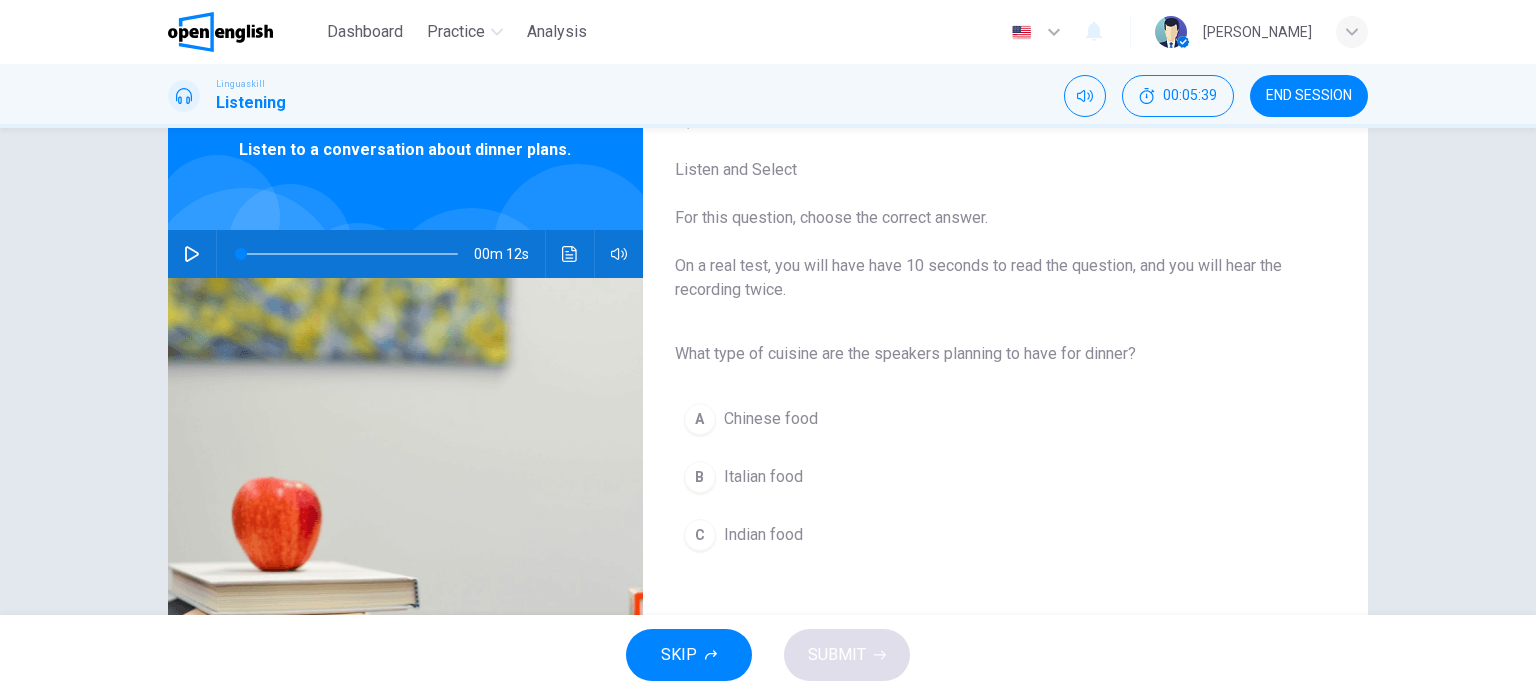 scroll, scrollTop: 99, scrollLeft: 0, axis: vertical 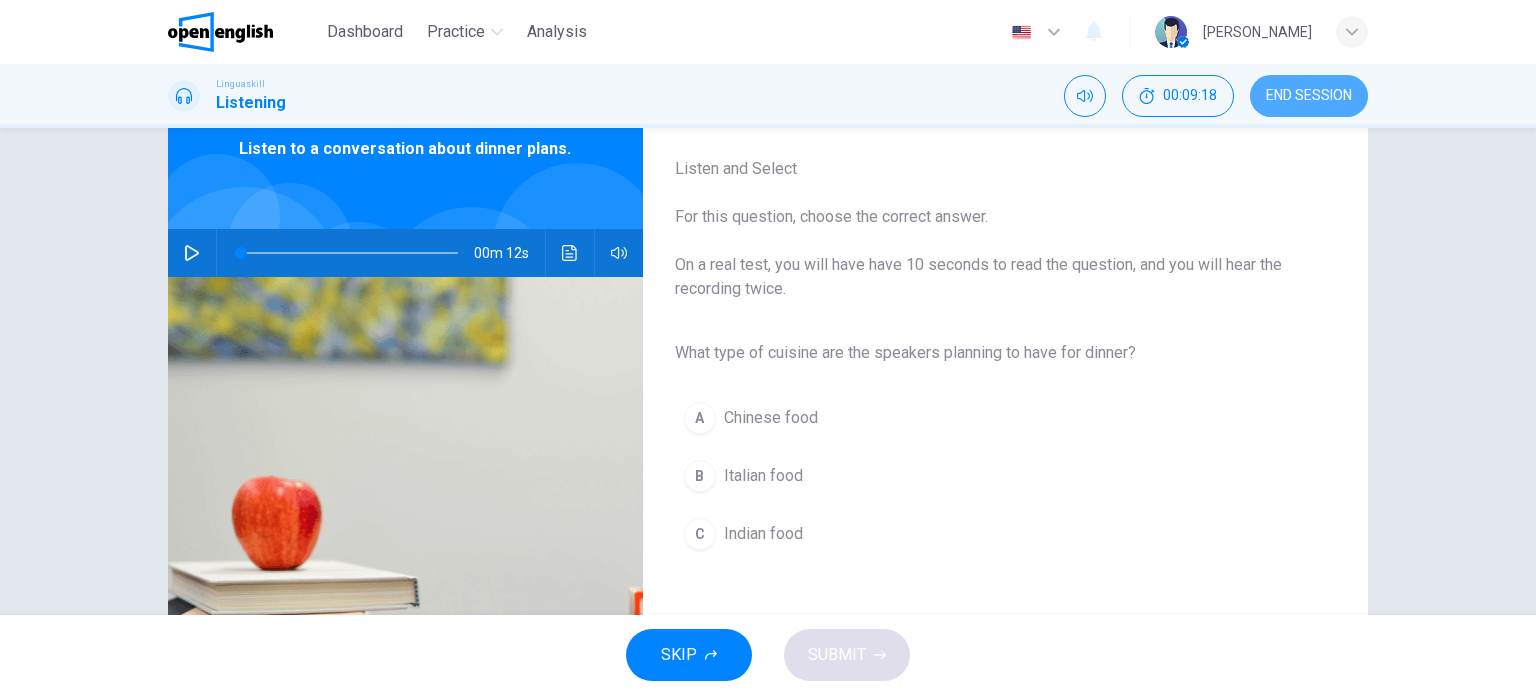 click on "END SESSION" at bounding box center [1309, 96] 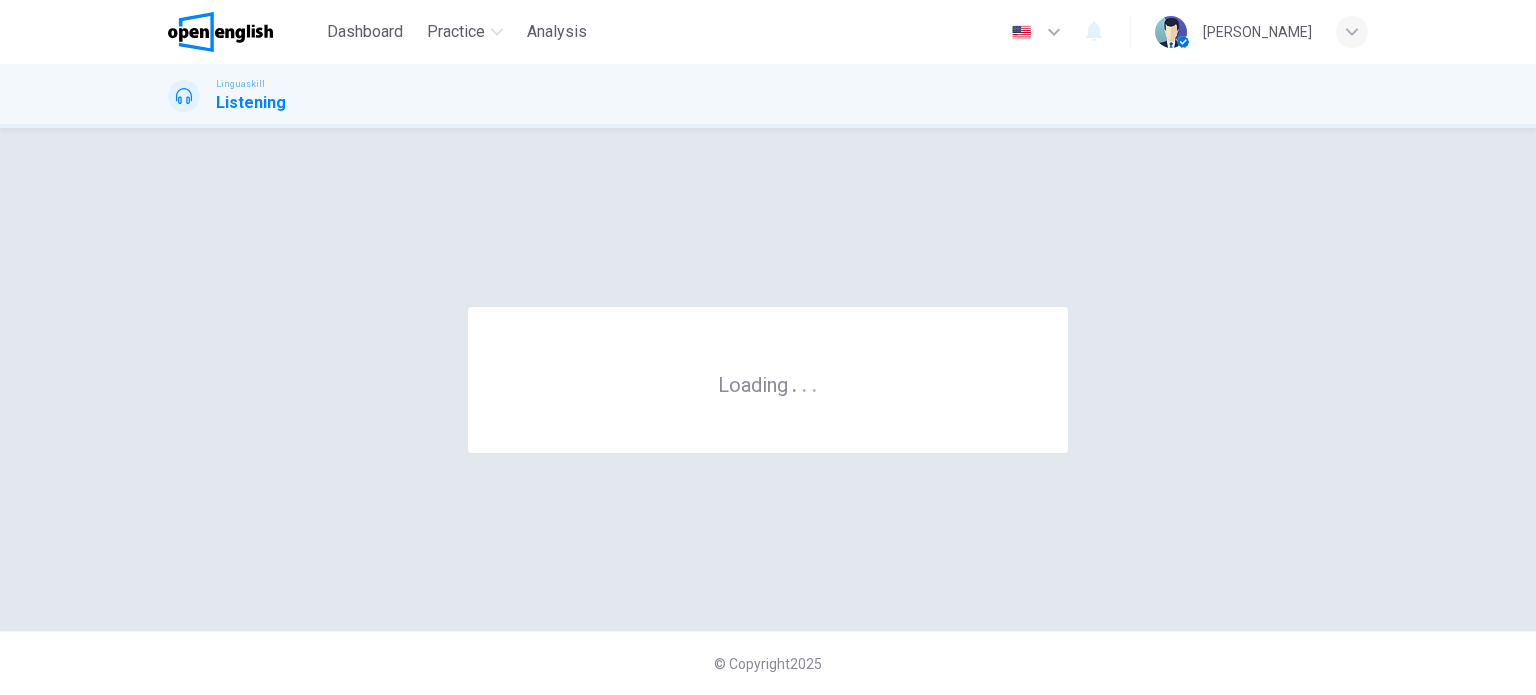 scroll, scrollTop: 0, scrollLeft: 0, axis: both 